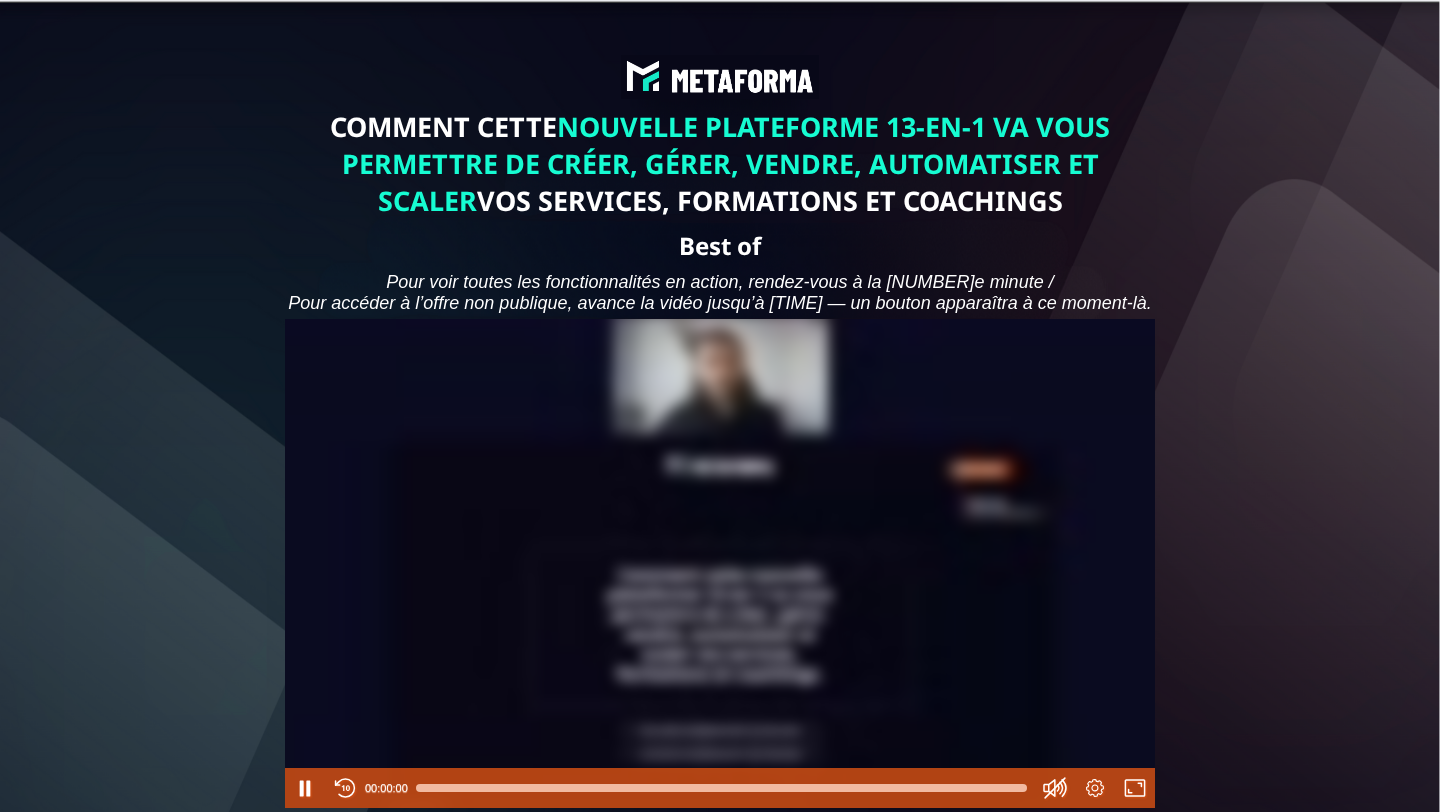 scroll, scrollTop: 0, scrollLeft: 0, axis: both 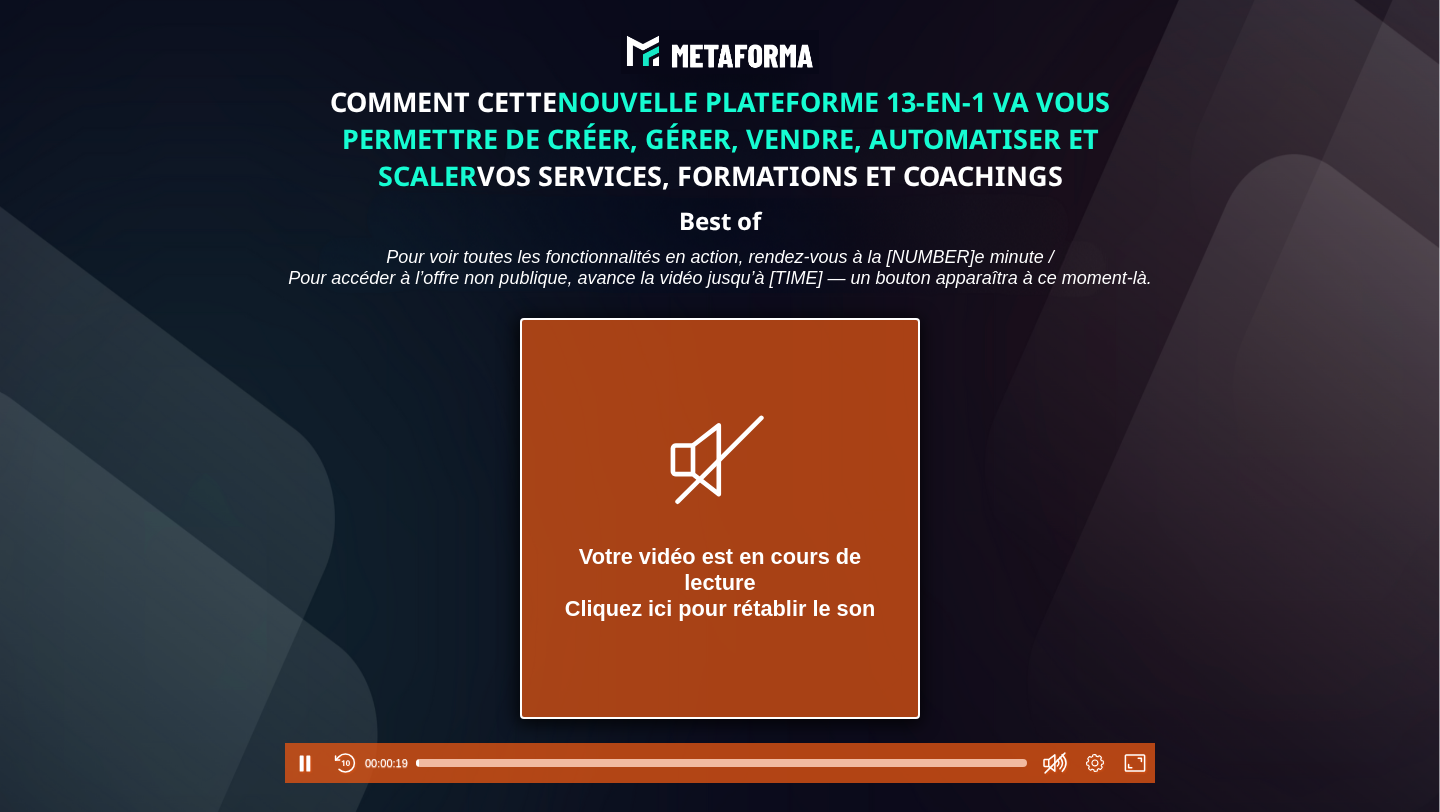 click 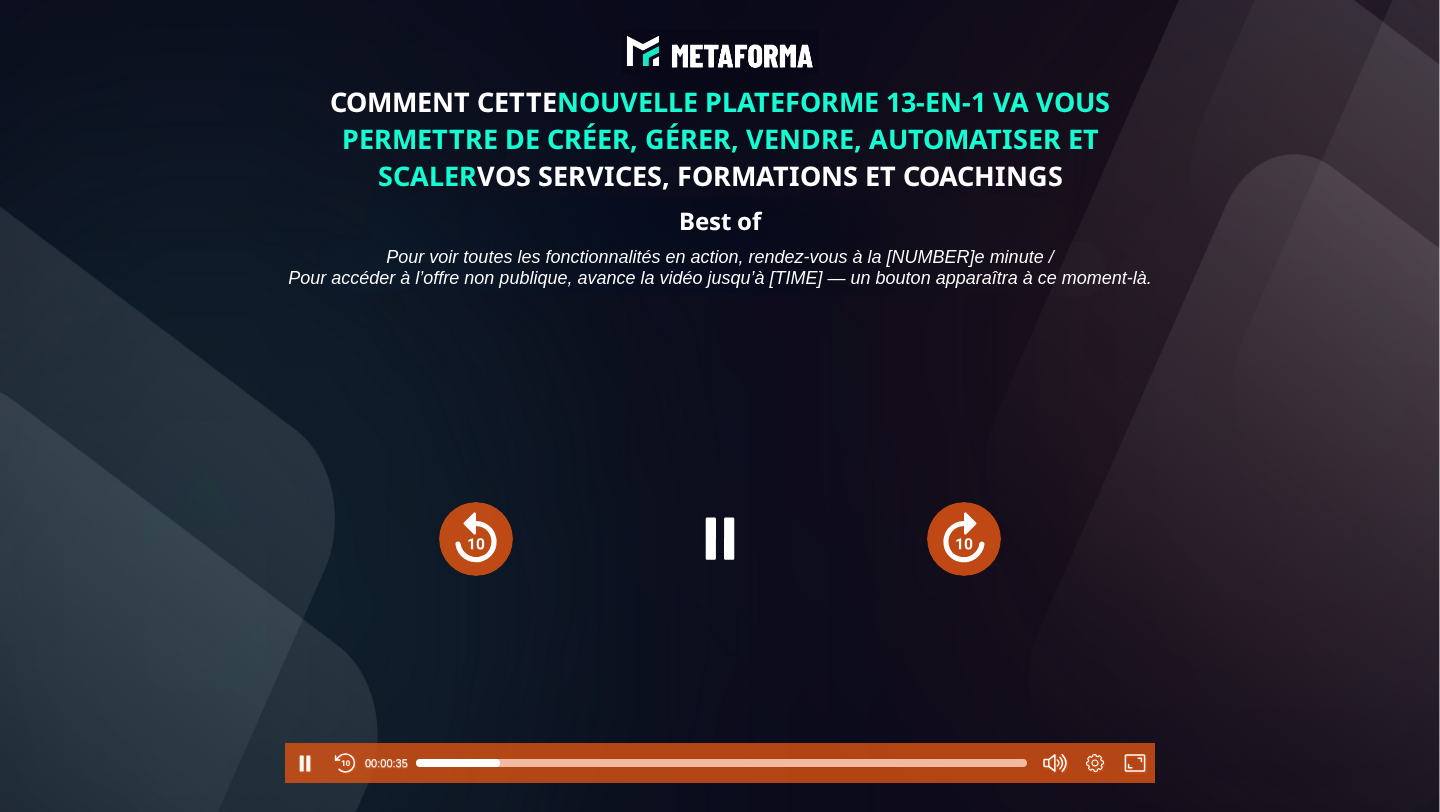 click at bounding box center [721, 763] 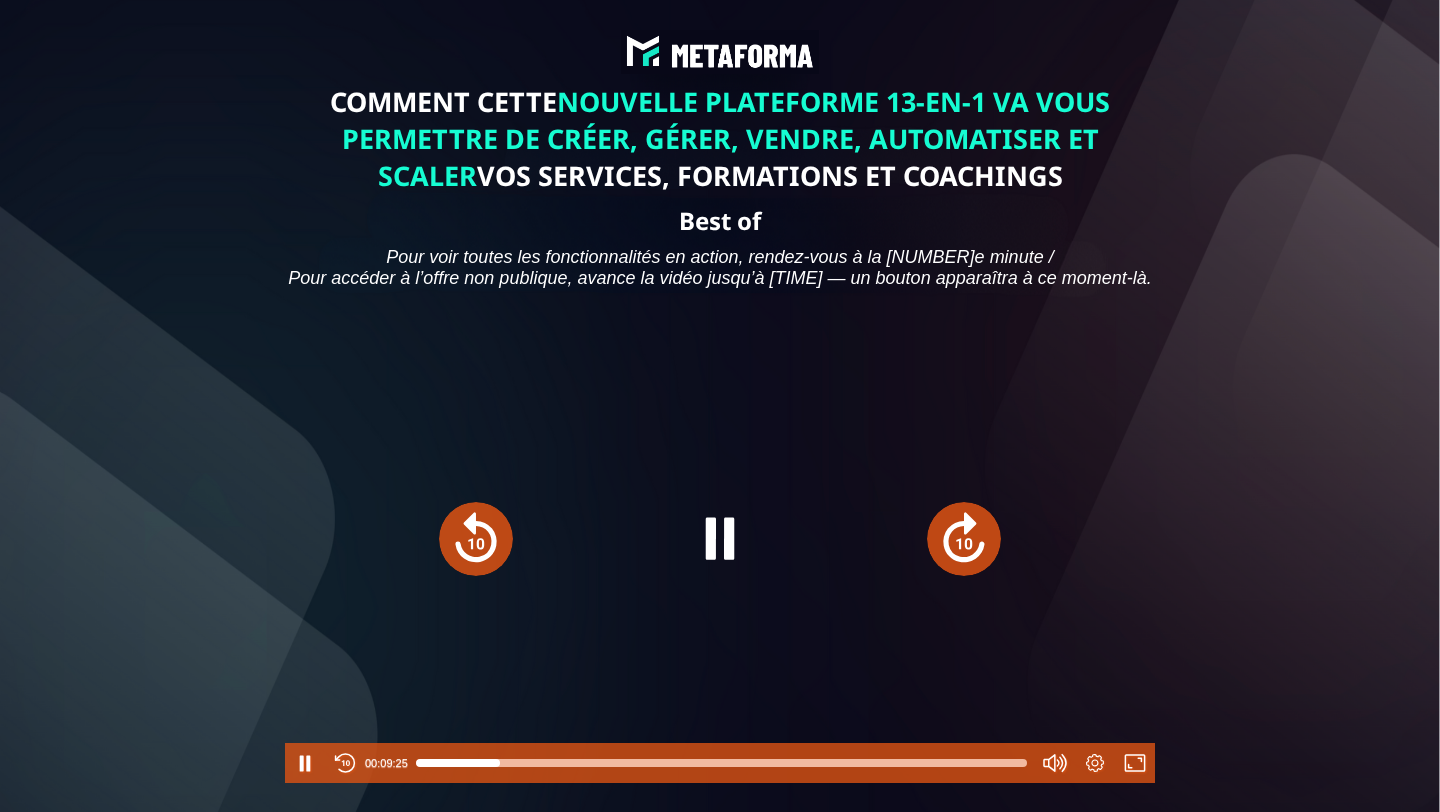 click at bounding box center [721, 763] 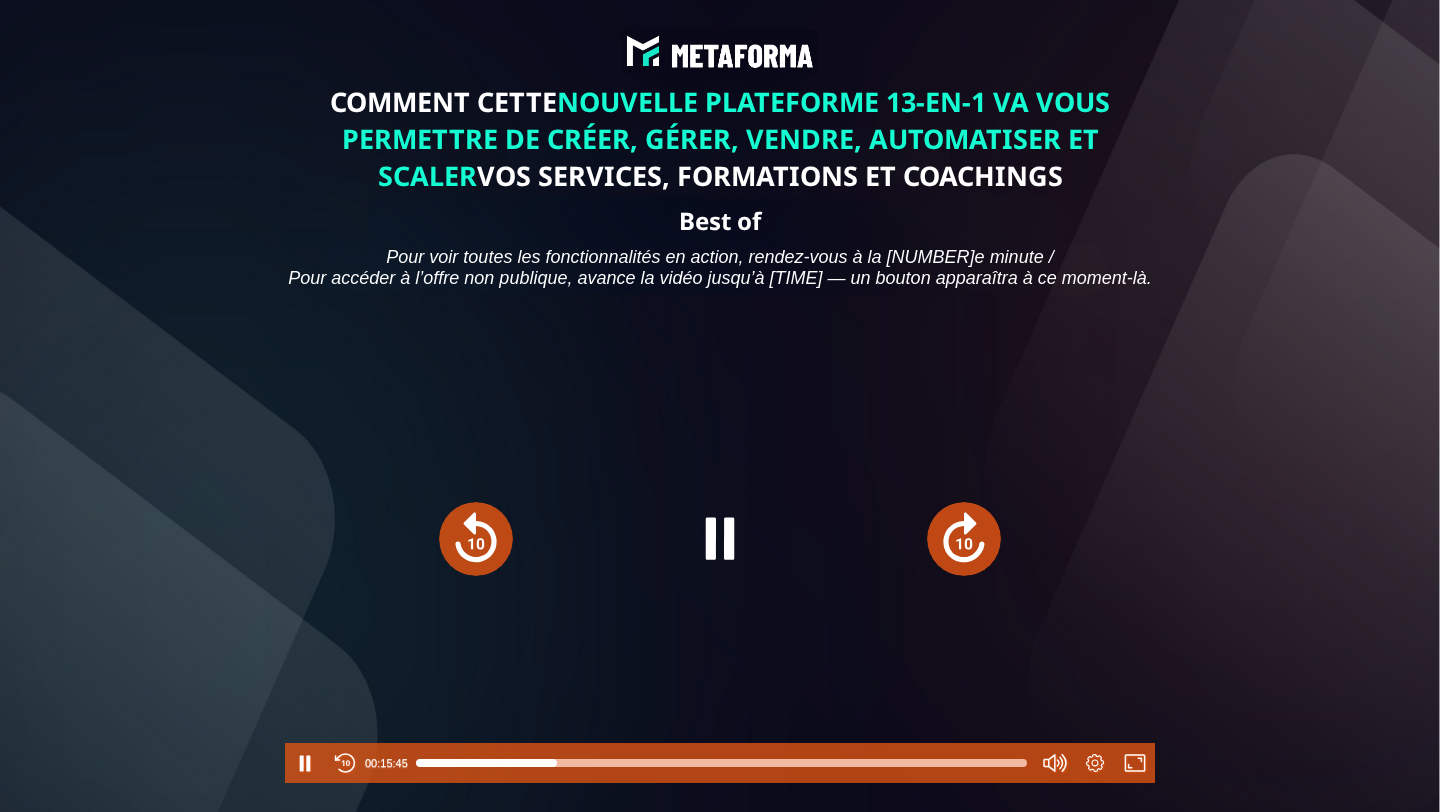 click at bounding box center [721, 763] 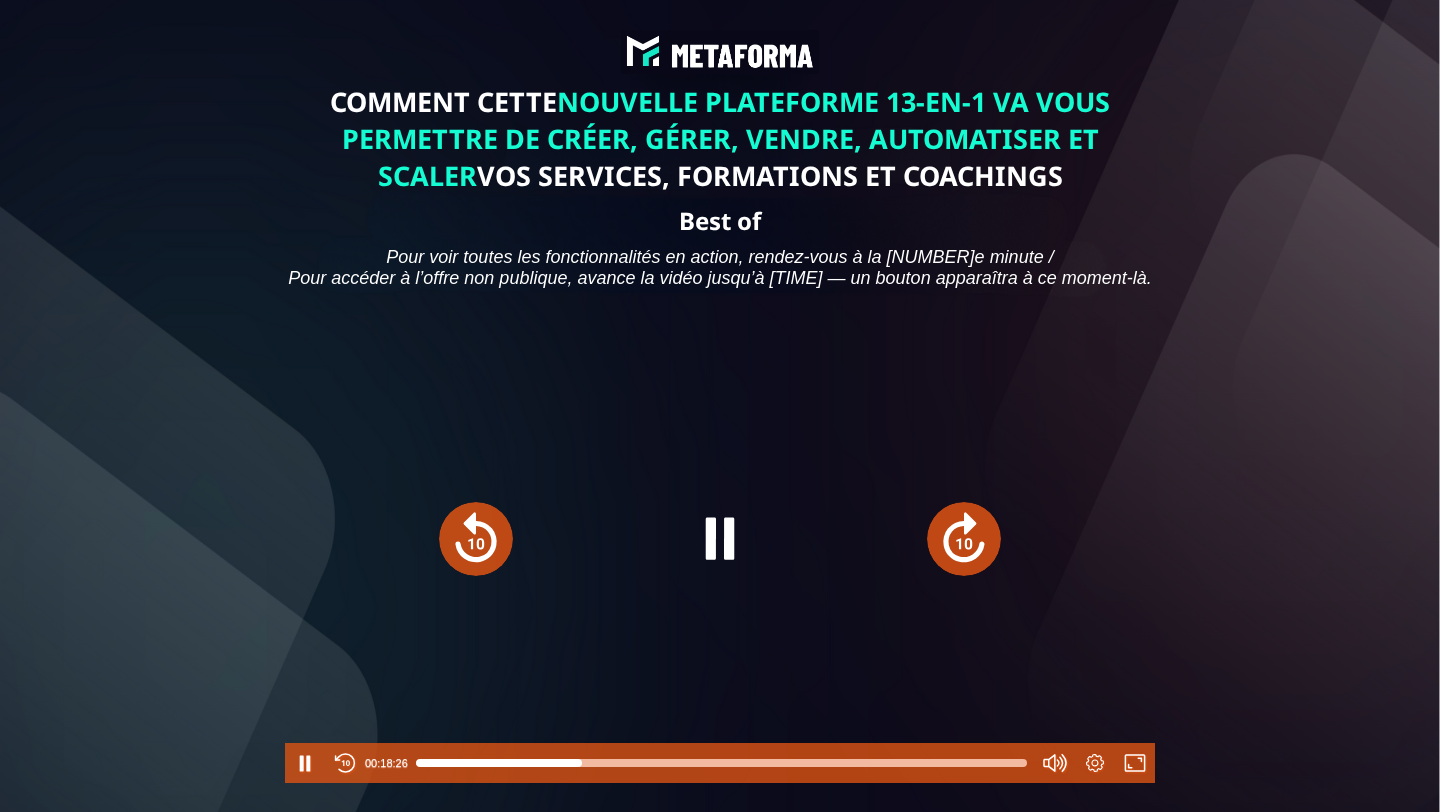 click at bounding box center (721, 763) 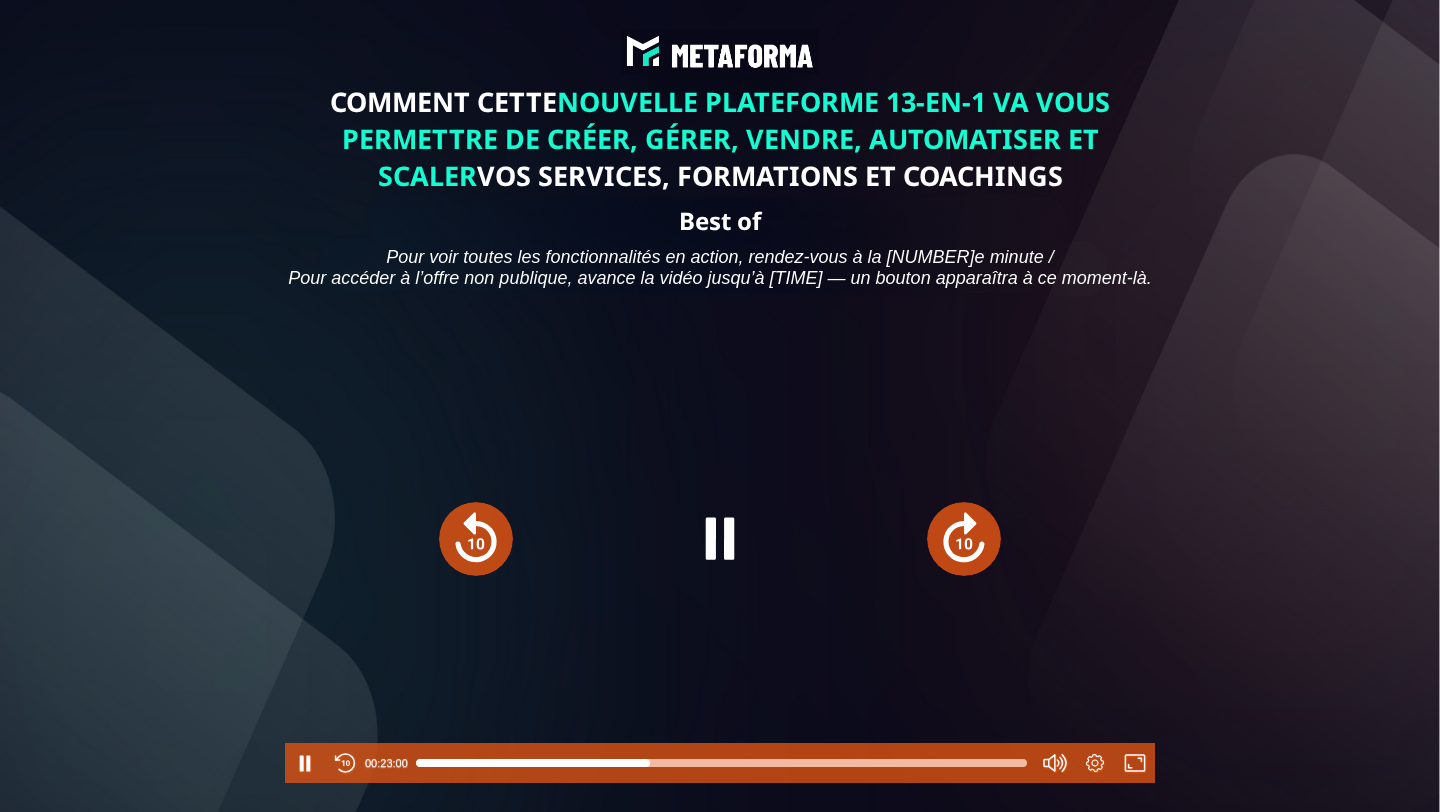 click at bounding box center (721, 763) 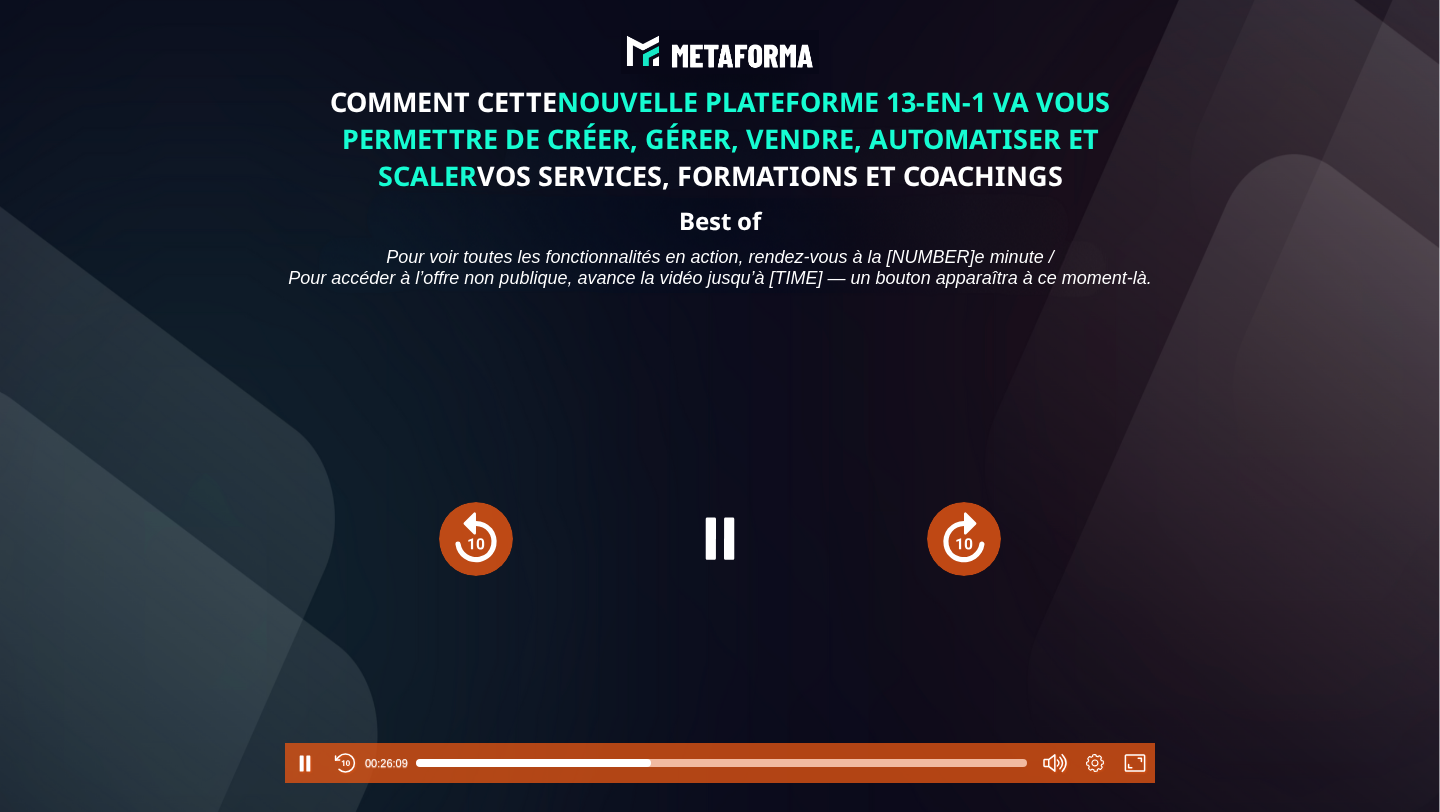 click at bounding box center (721, 763) 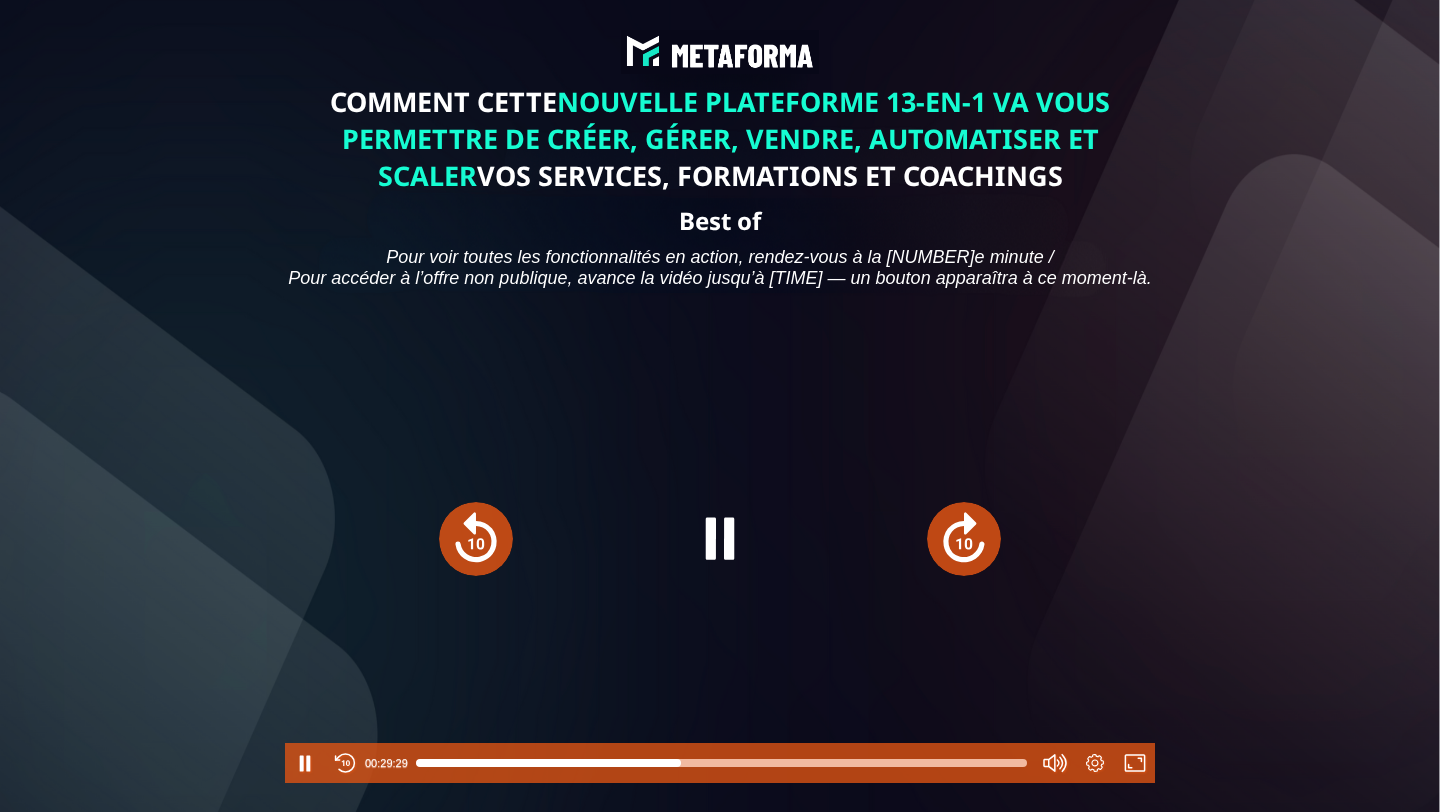 click at bounding box center [721, 763] 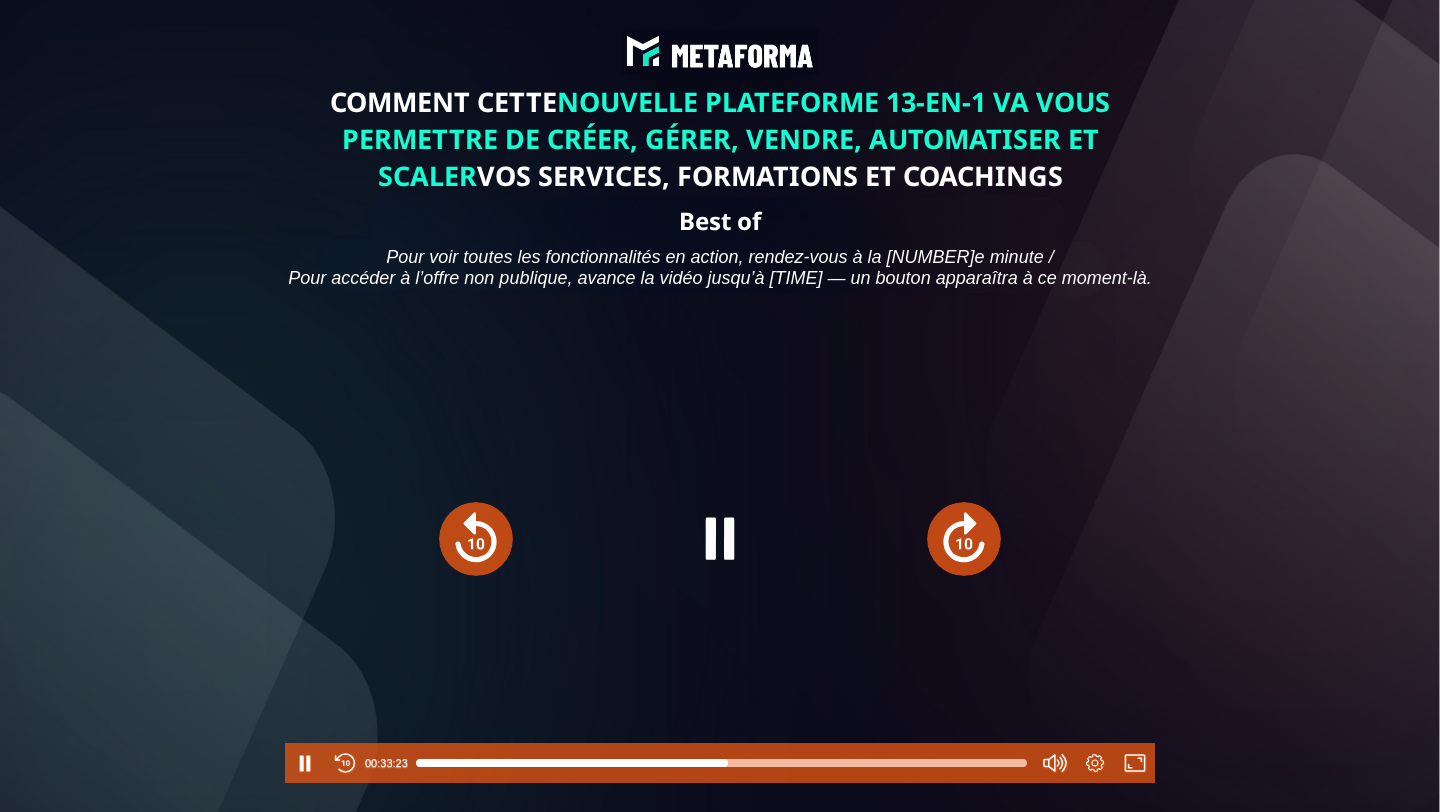 click at bounding box center [721, 763] 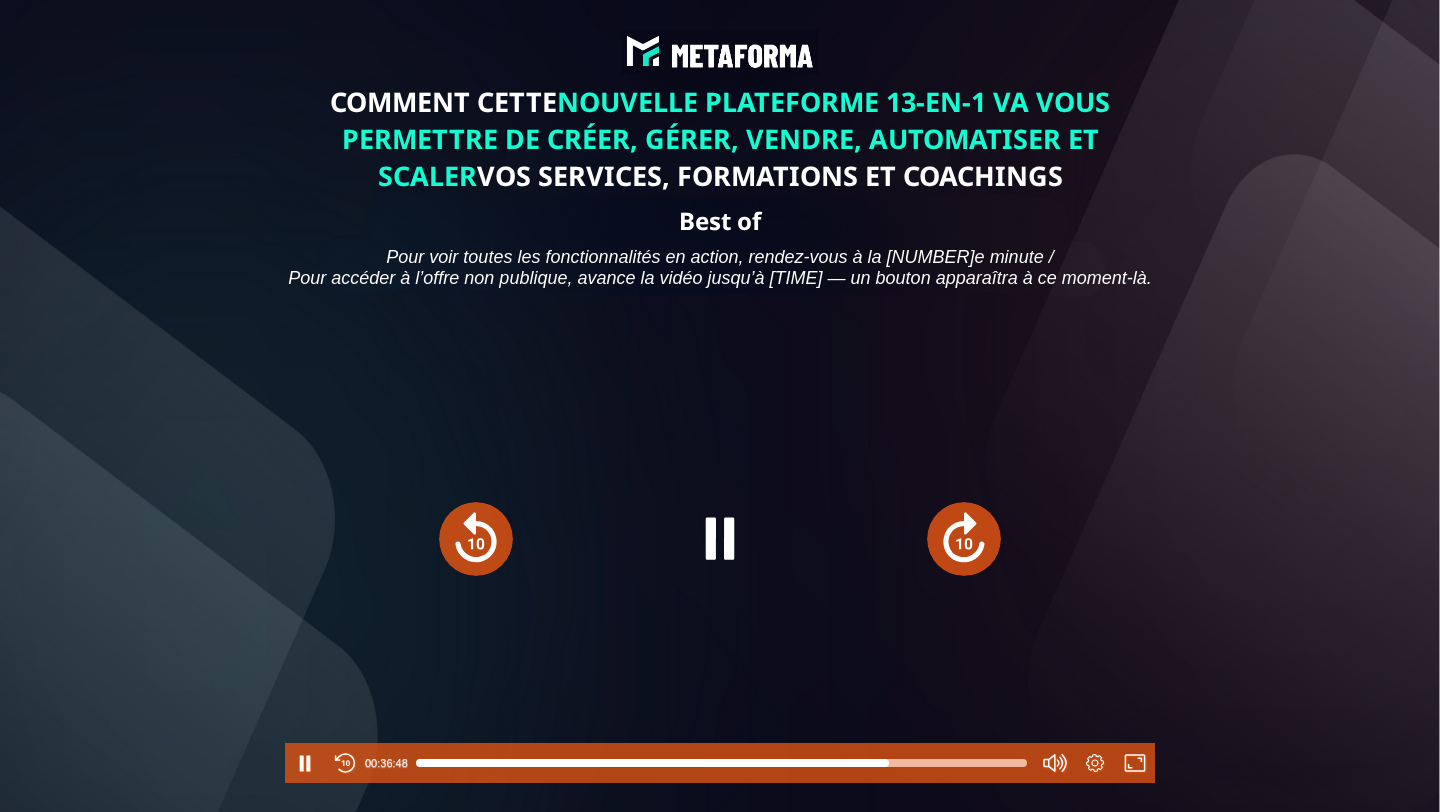 click at bounding box center (721, 763) 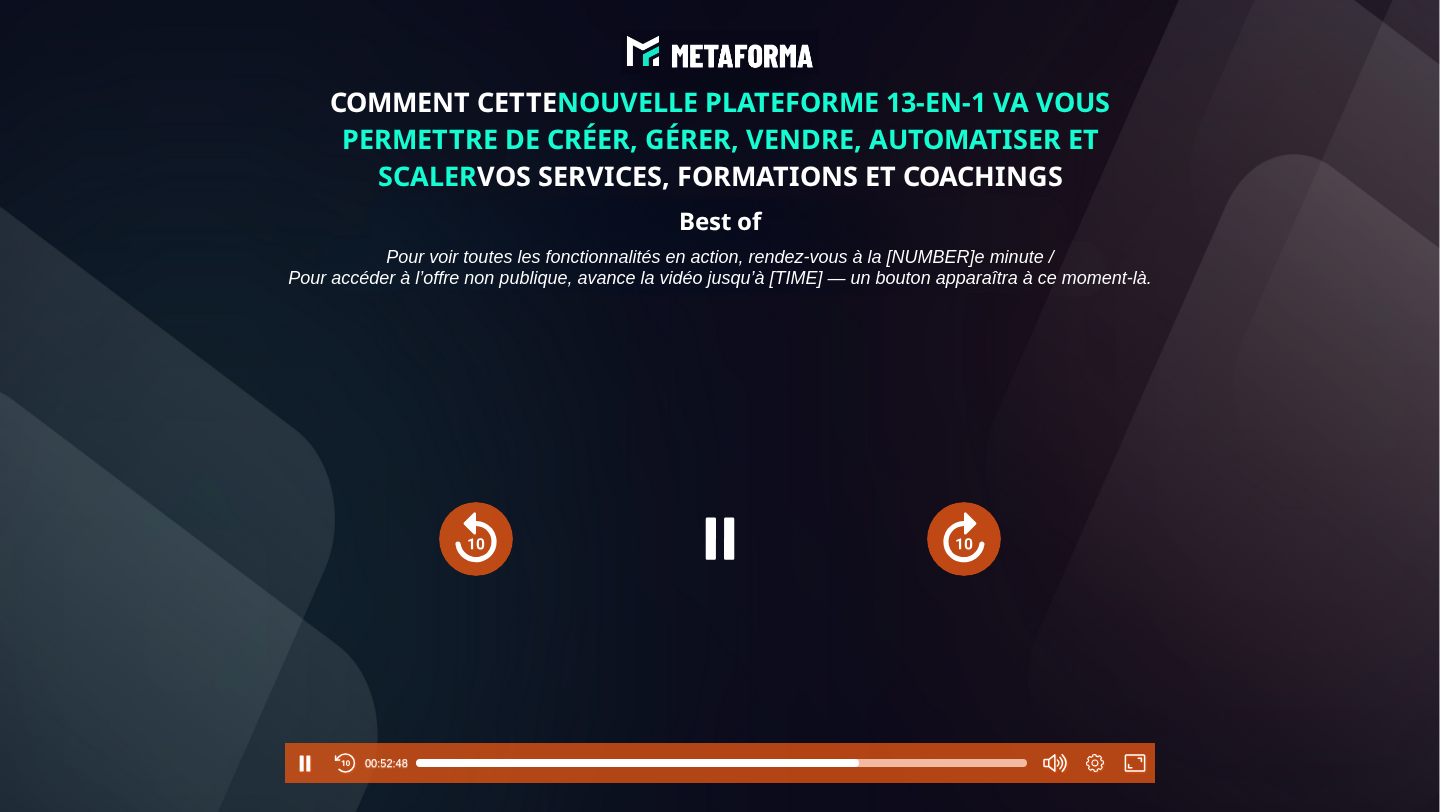 click at bounding box center (721, 763) 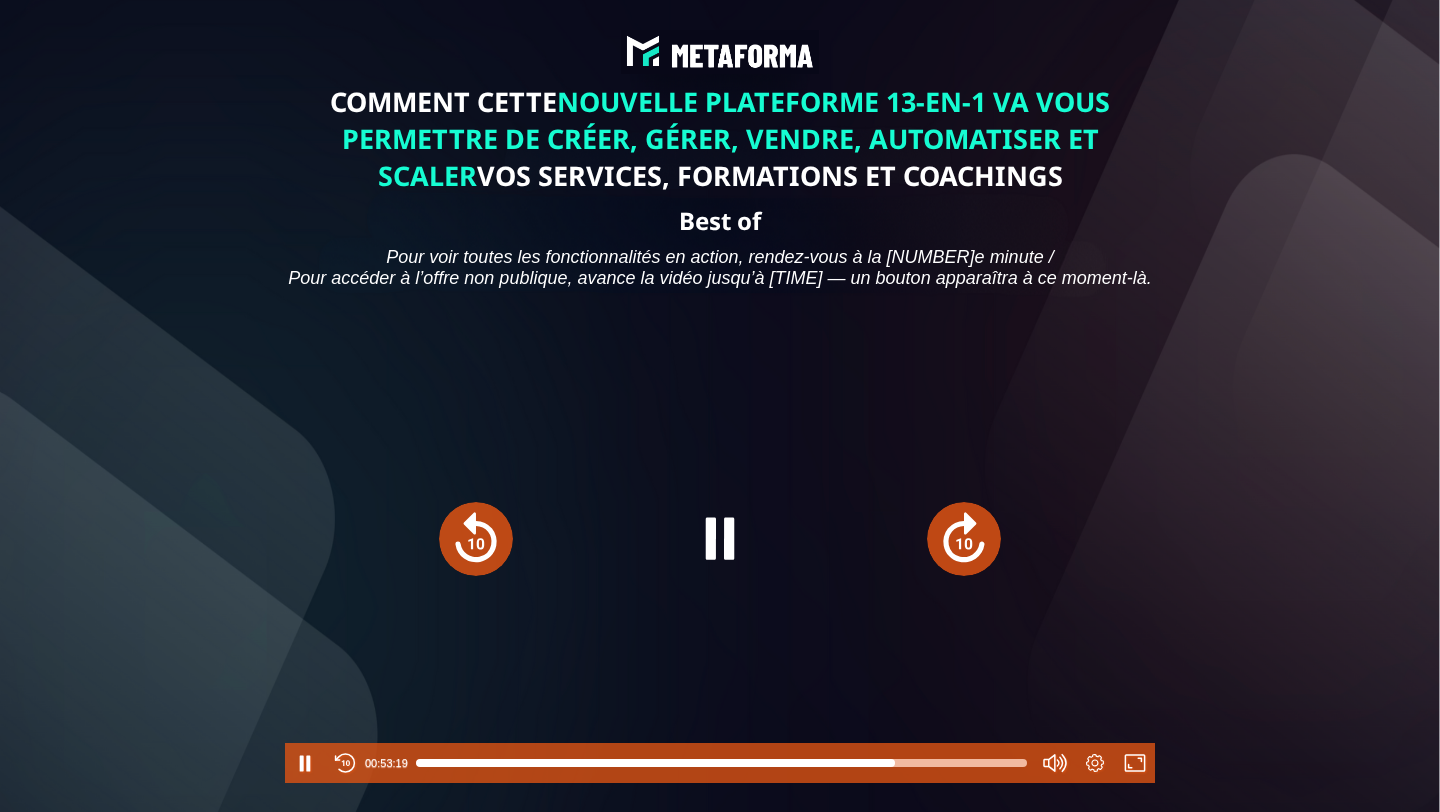 click at bounding box center [721, 763] 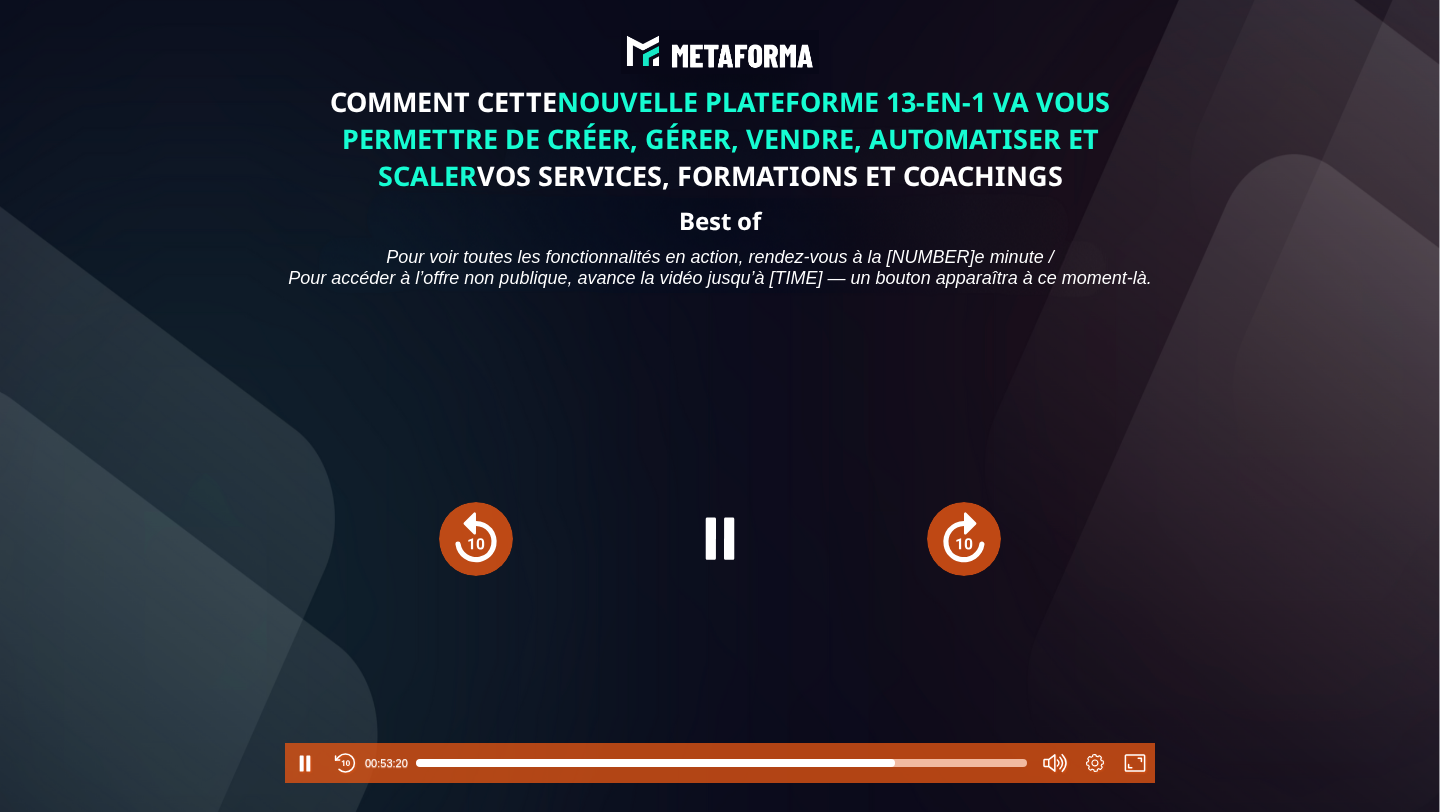 click at bounding box center (720, 538) 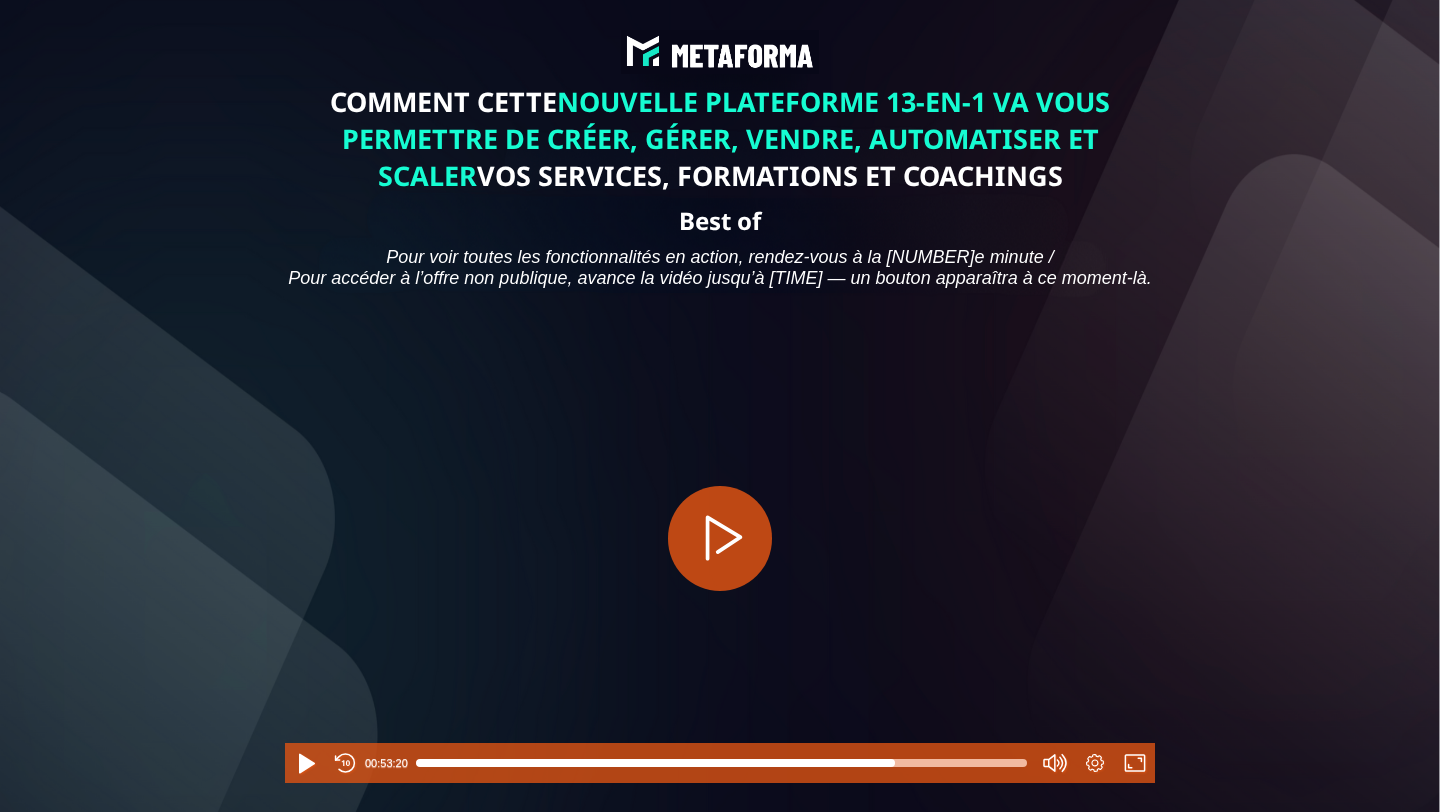 click at bounding box center (720, 538) 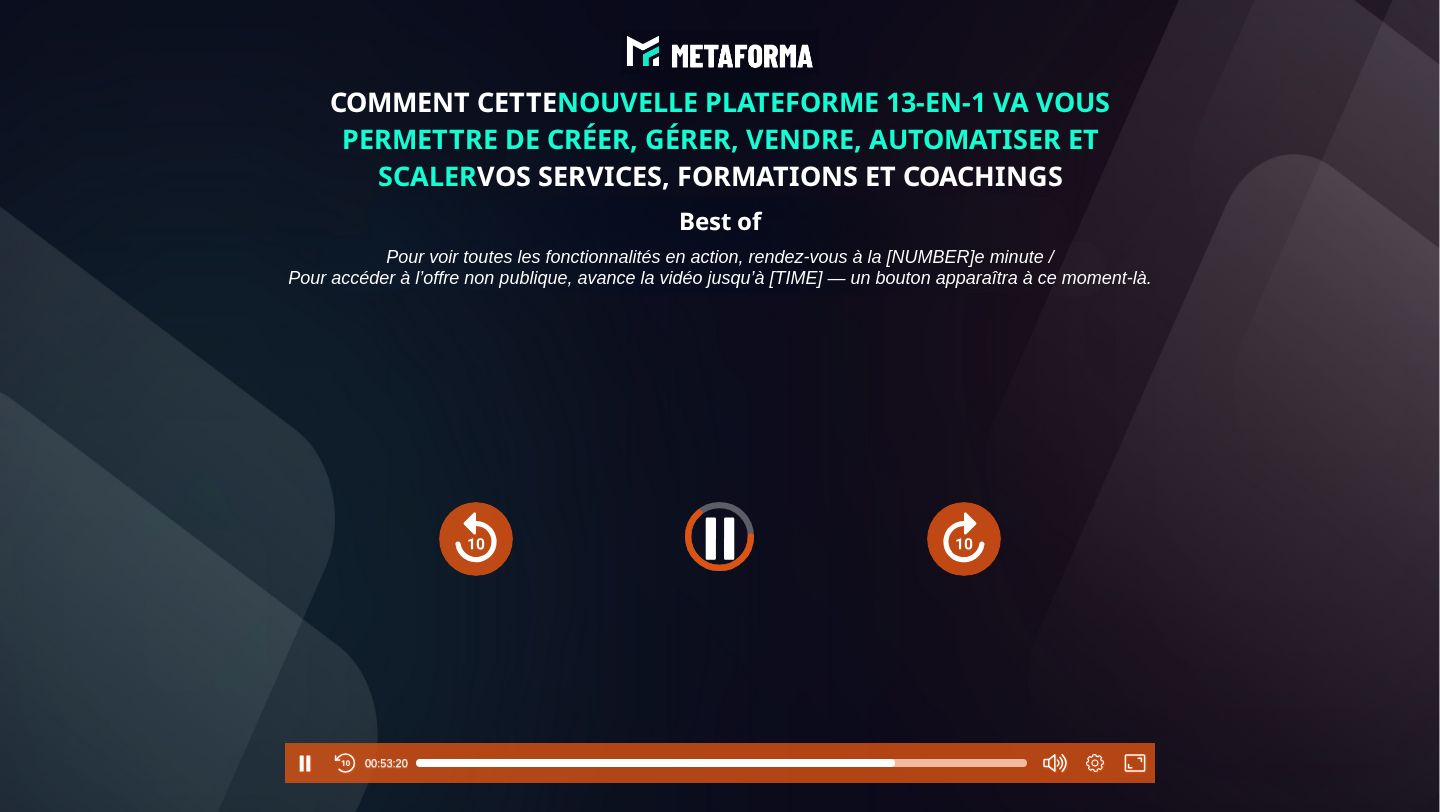 click at bounding box center (720, 538) 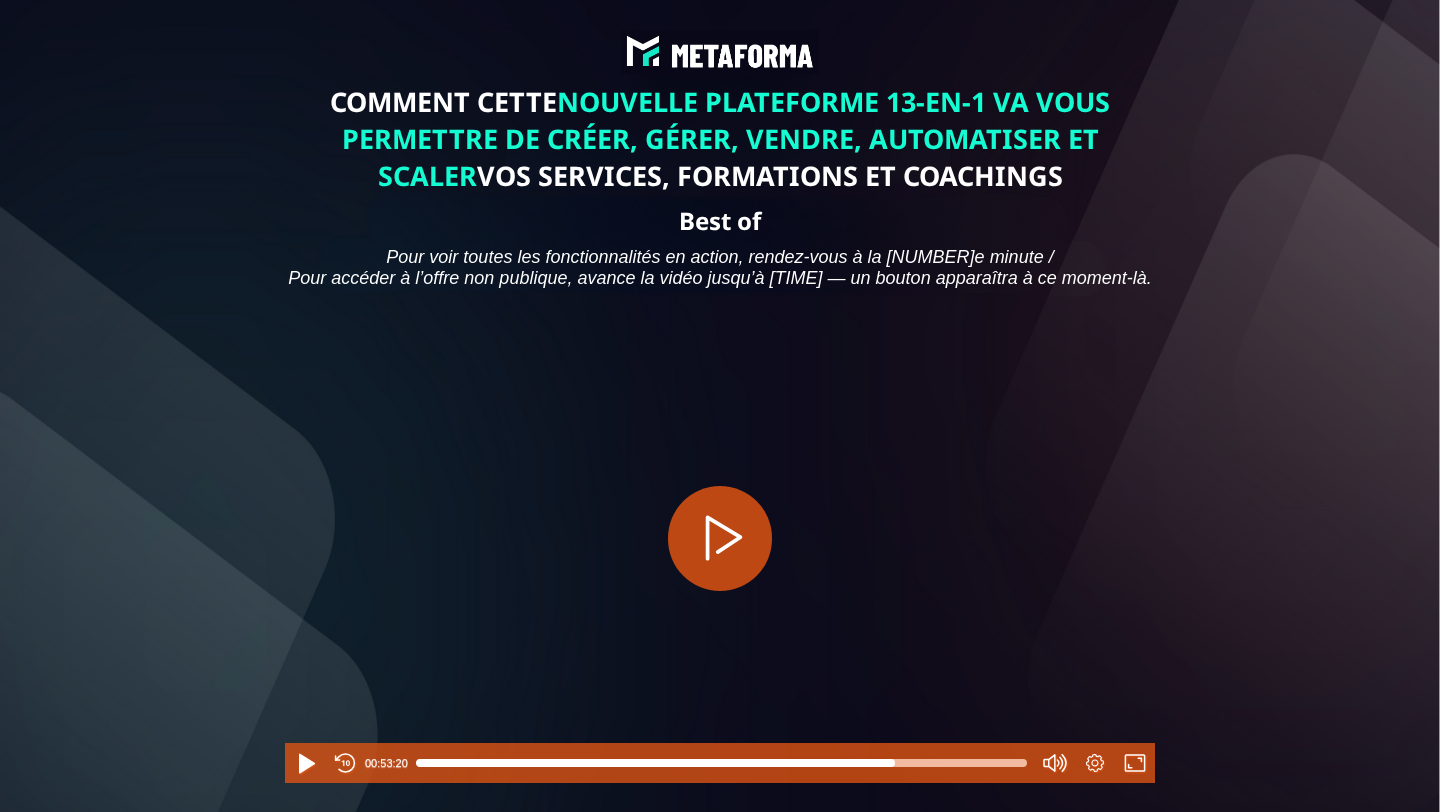 click at bounding box center (720, 538) 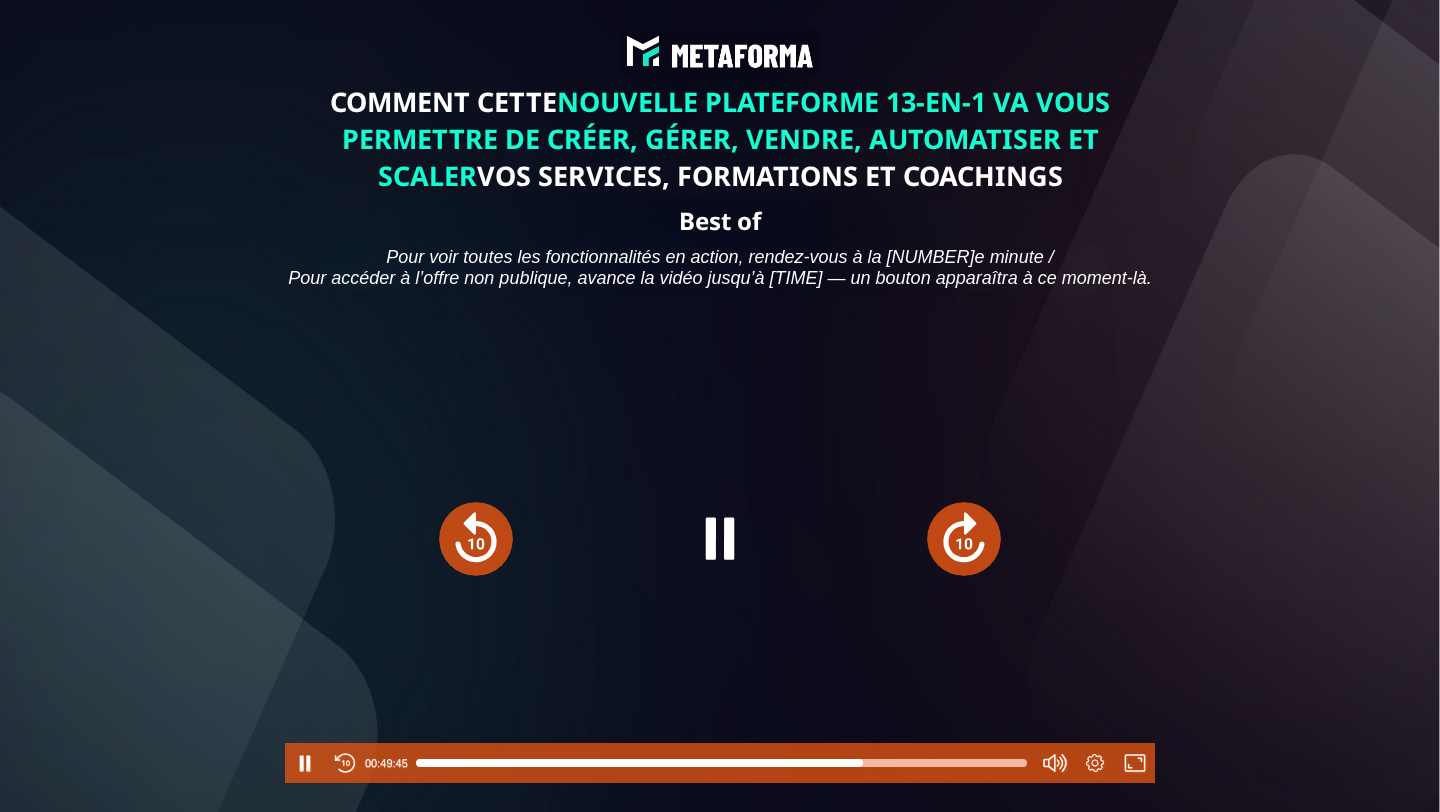 click at bounding box center [721, 763] 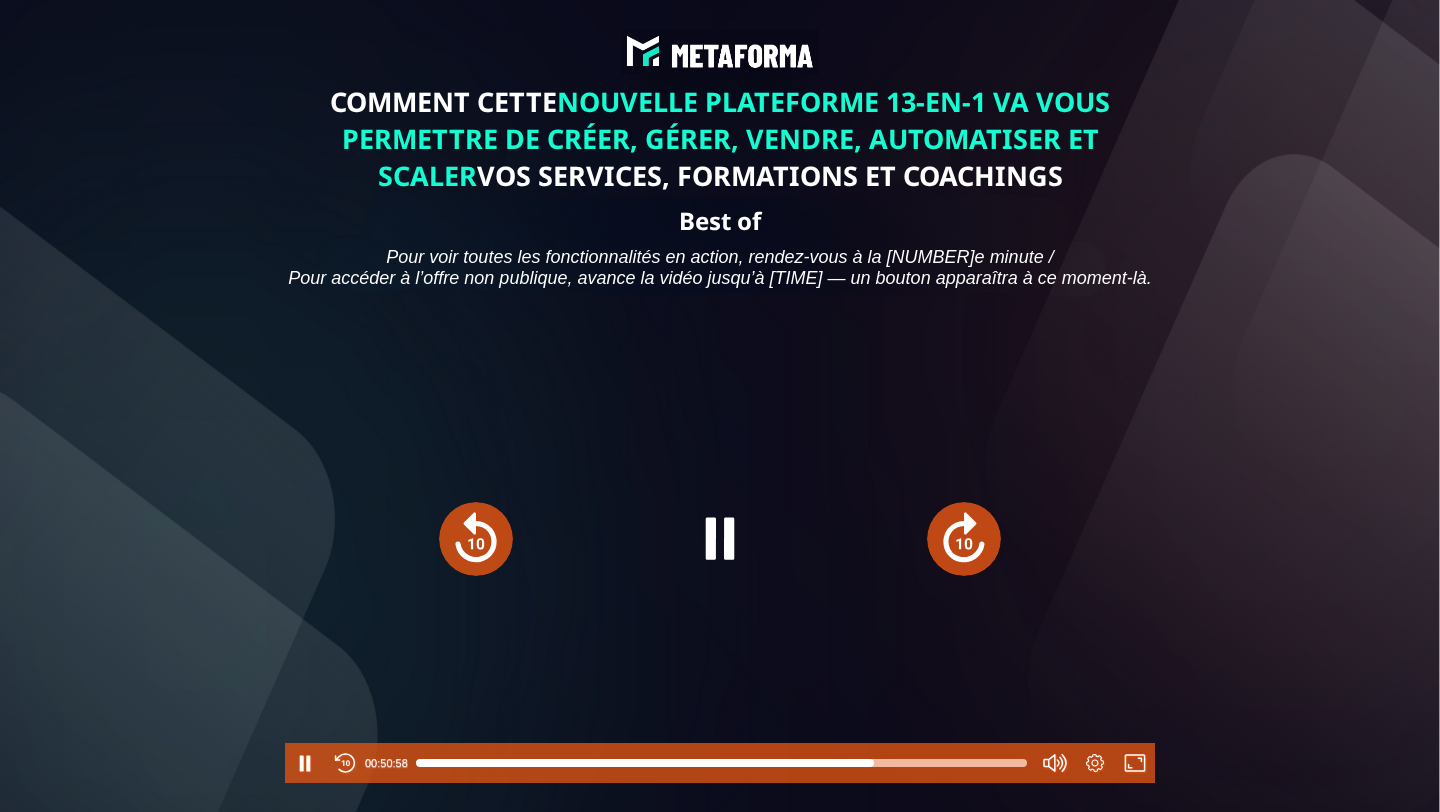 click at bounding box center [721, 763] 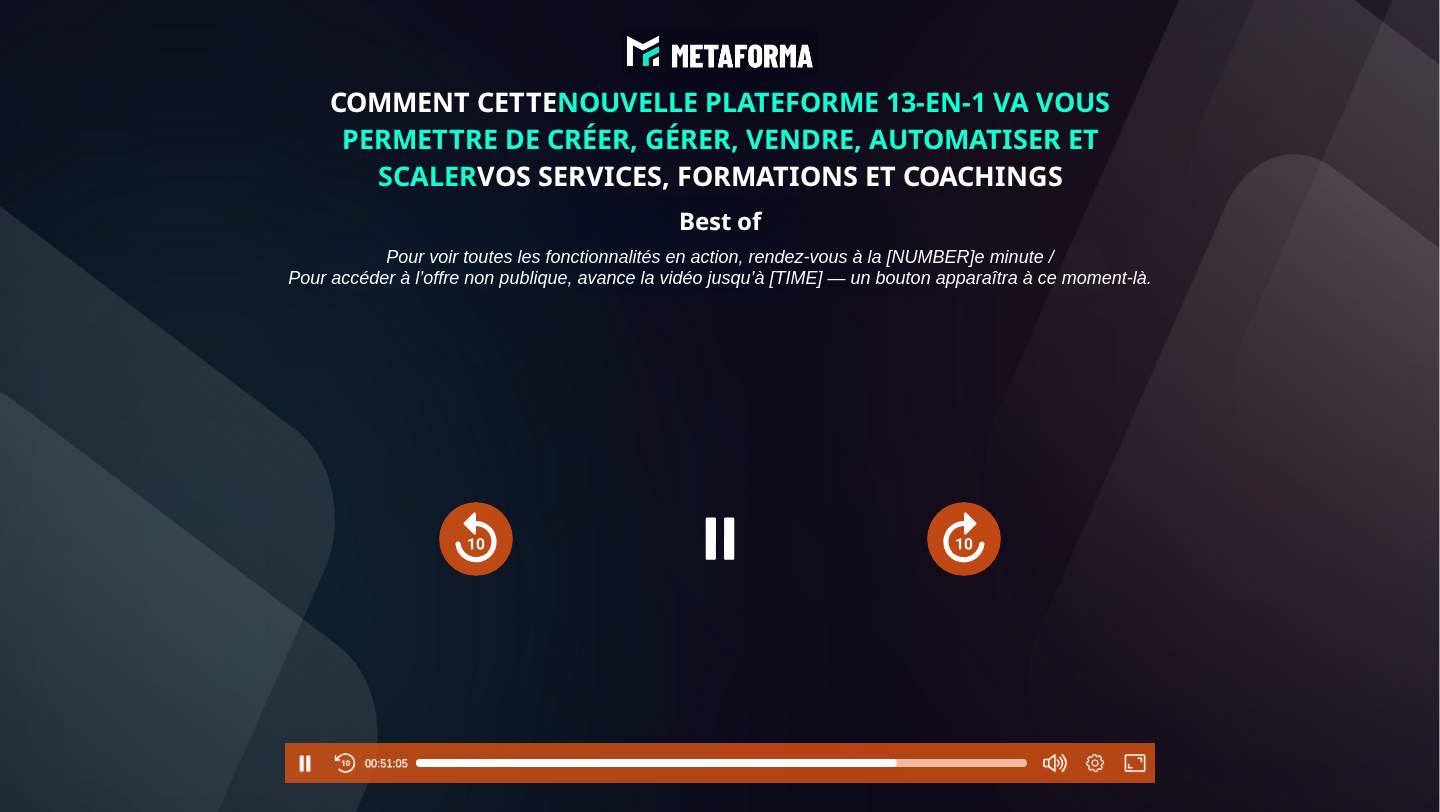 click at bounding box center (721, 763) 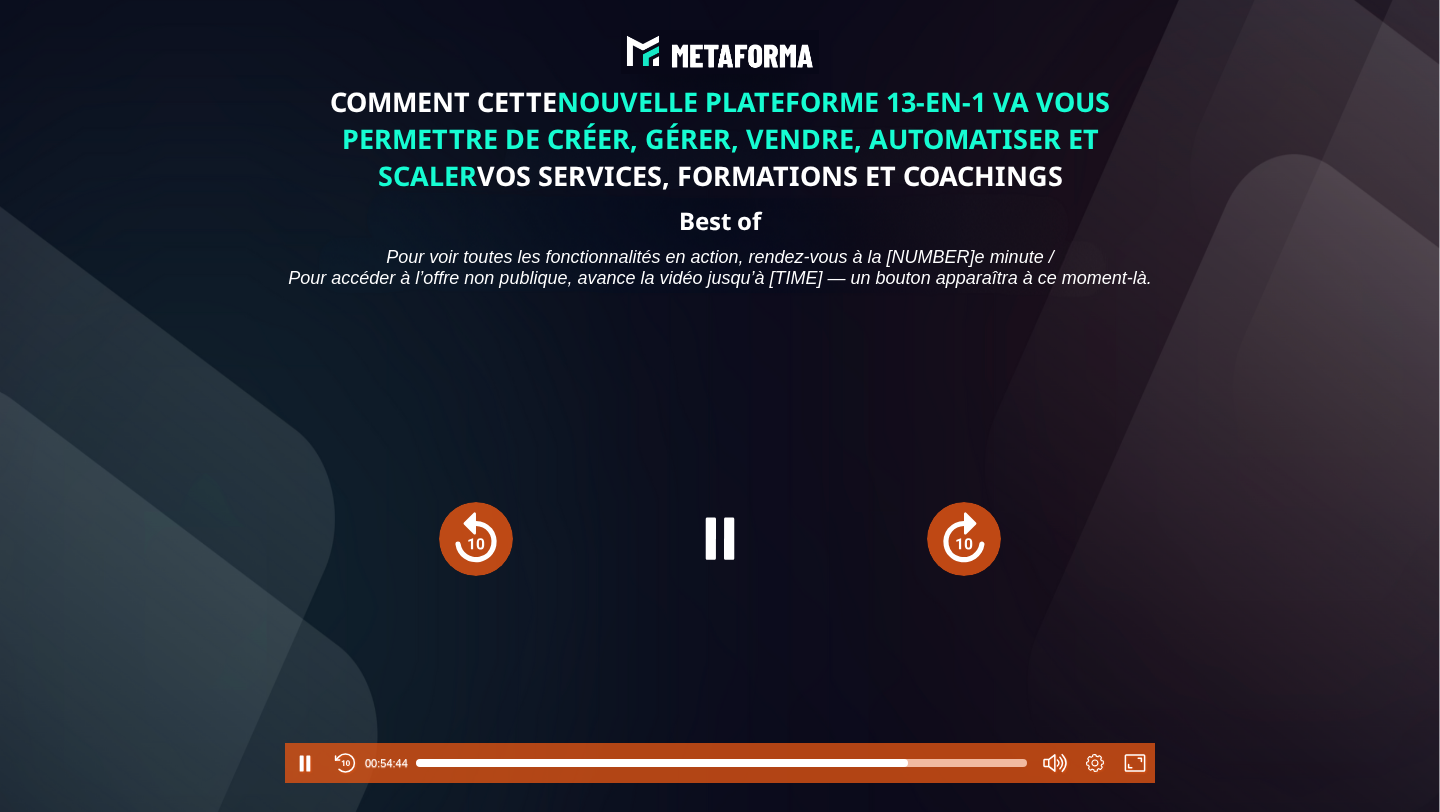 click at bounding box center (721, 763) 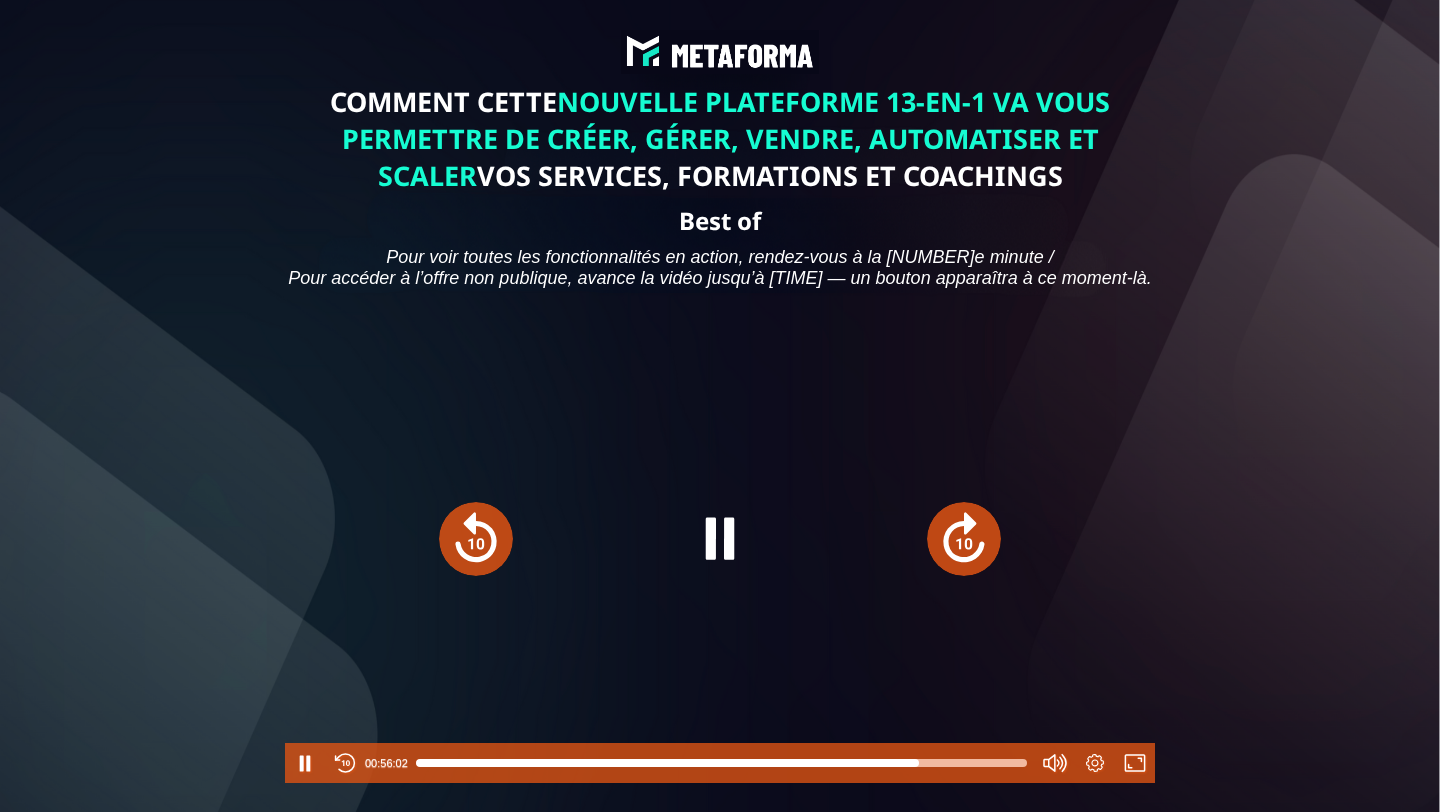click at bounding box center (721, 763) 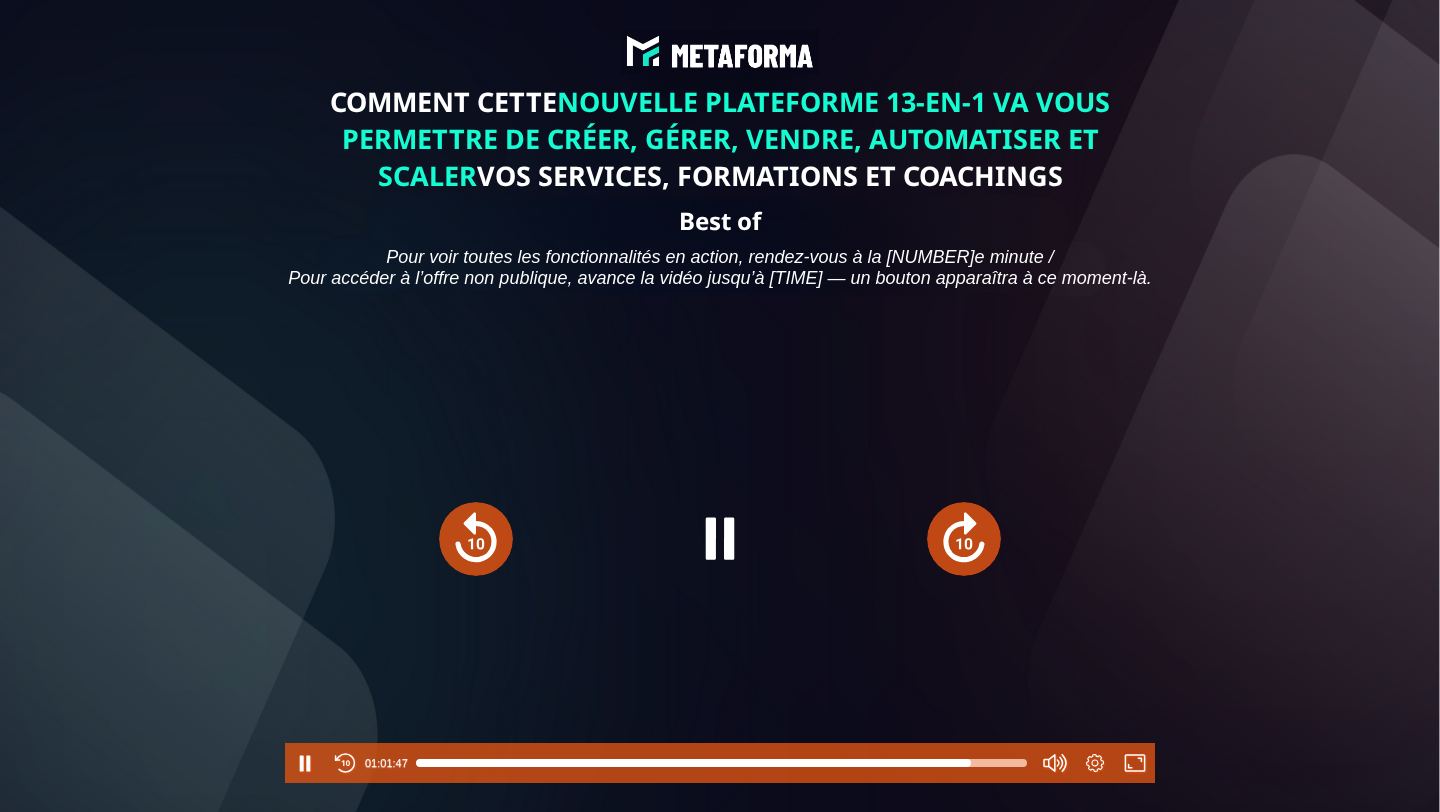 click at bounding box center [721, 763] 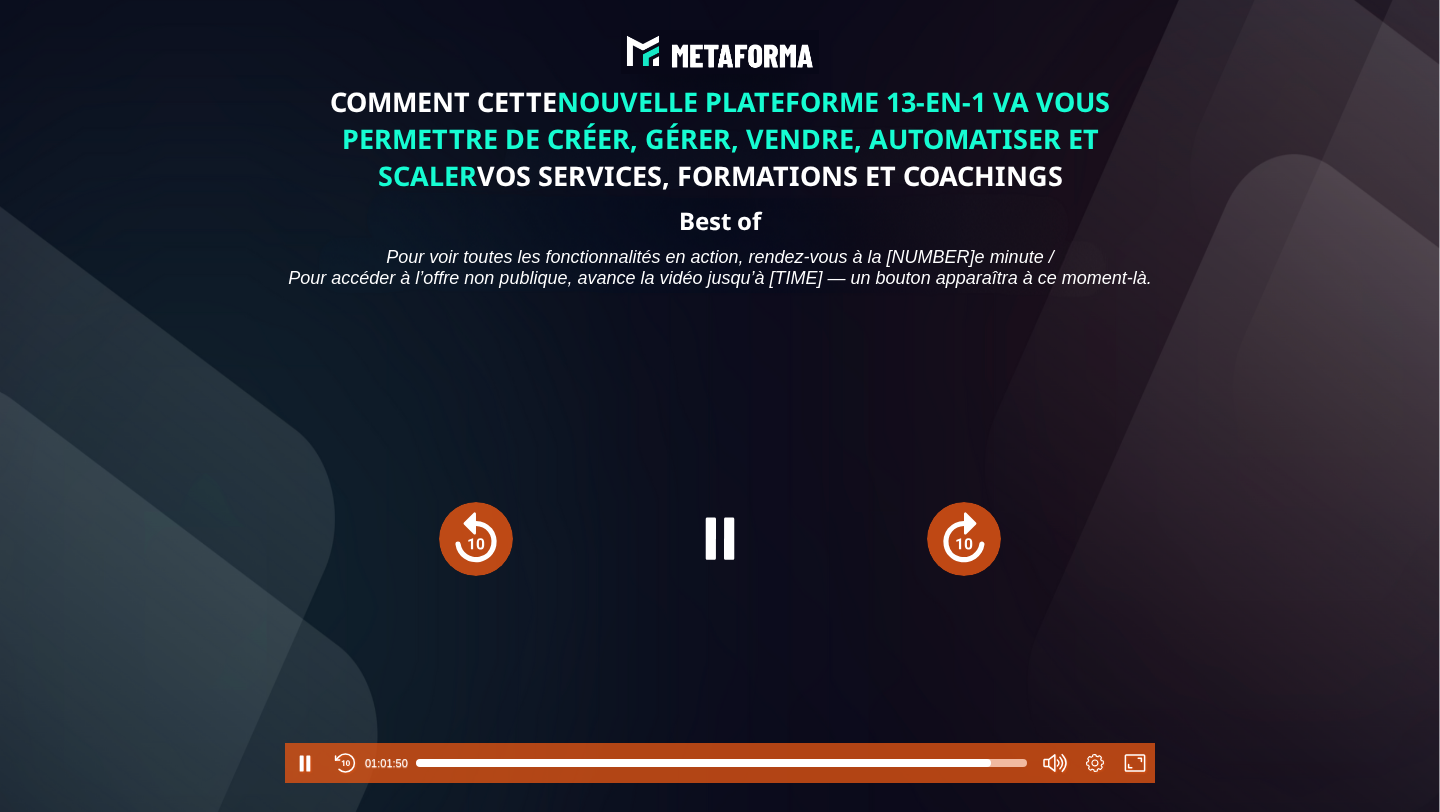 click at bounding box center [721, 763] 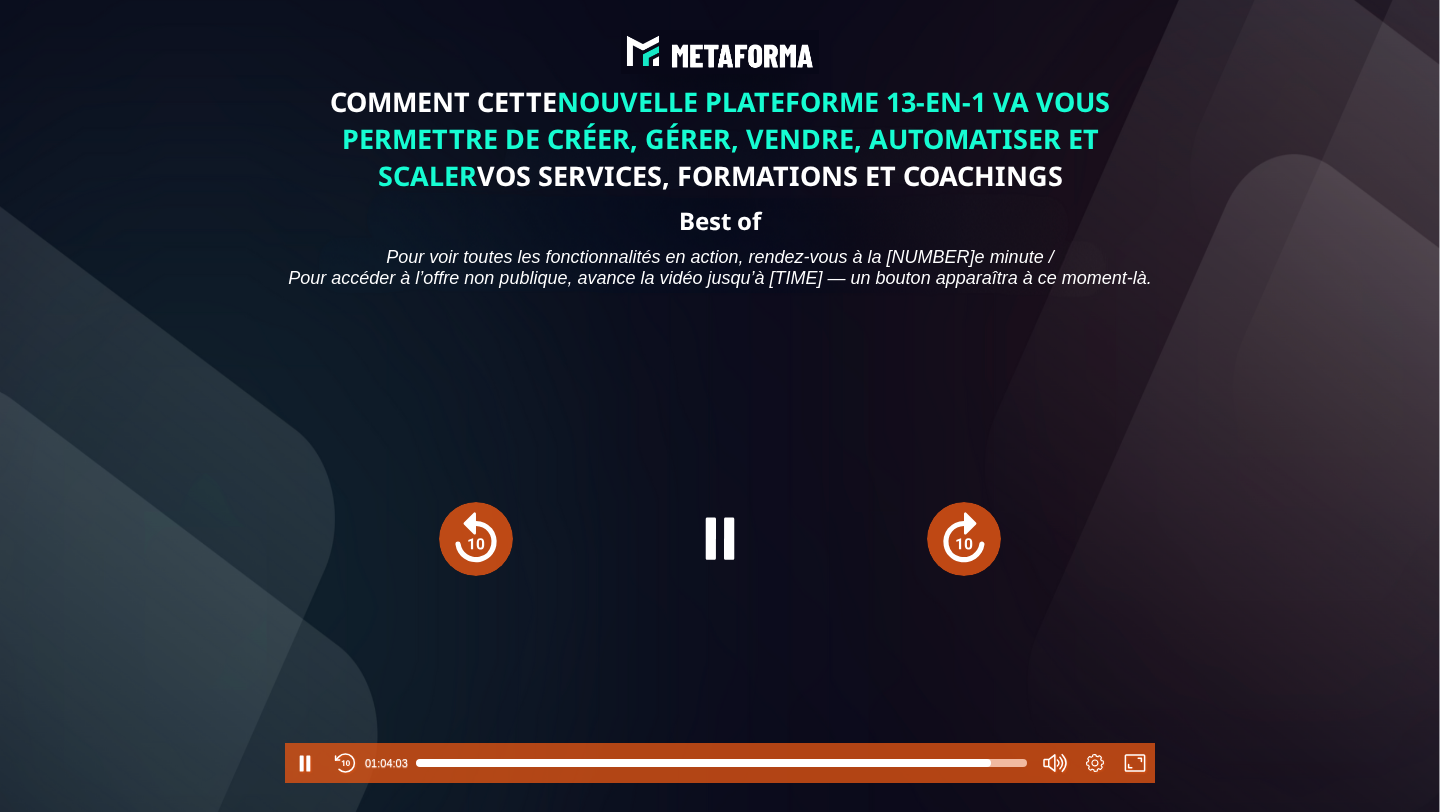 click at bounding box center [721, 763] 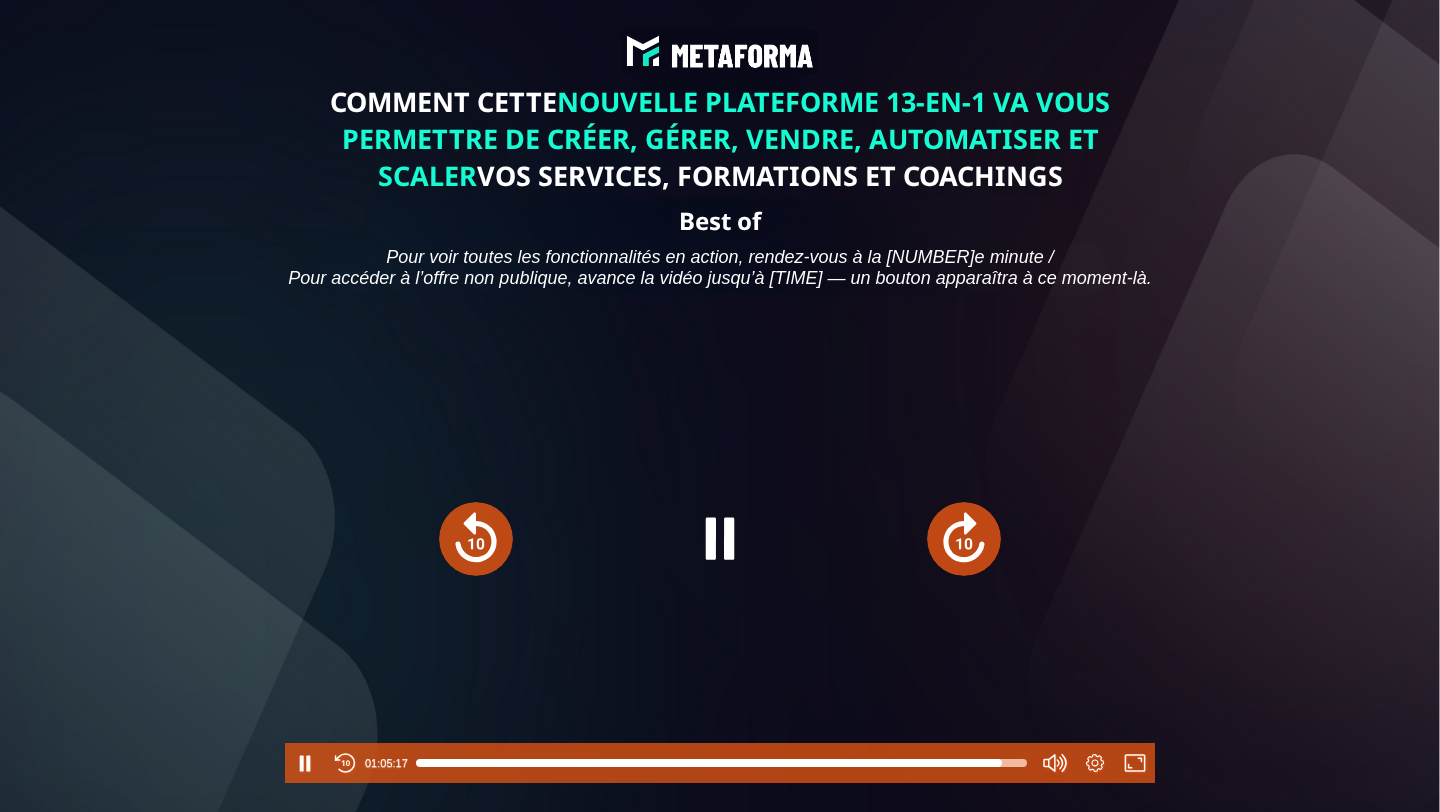 click at bounding box center (721, 763) 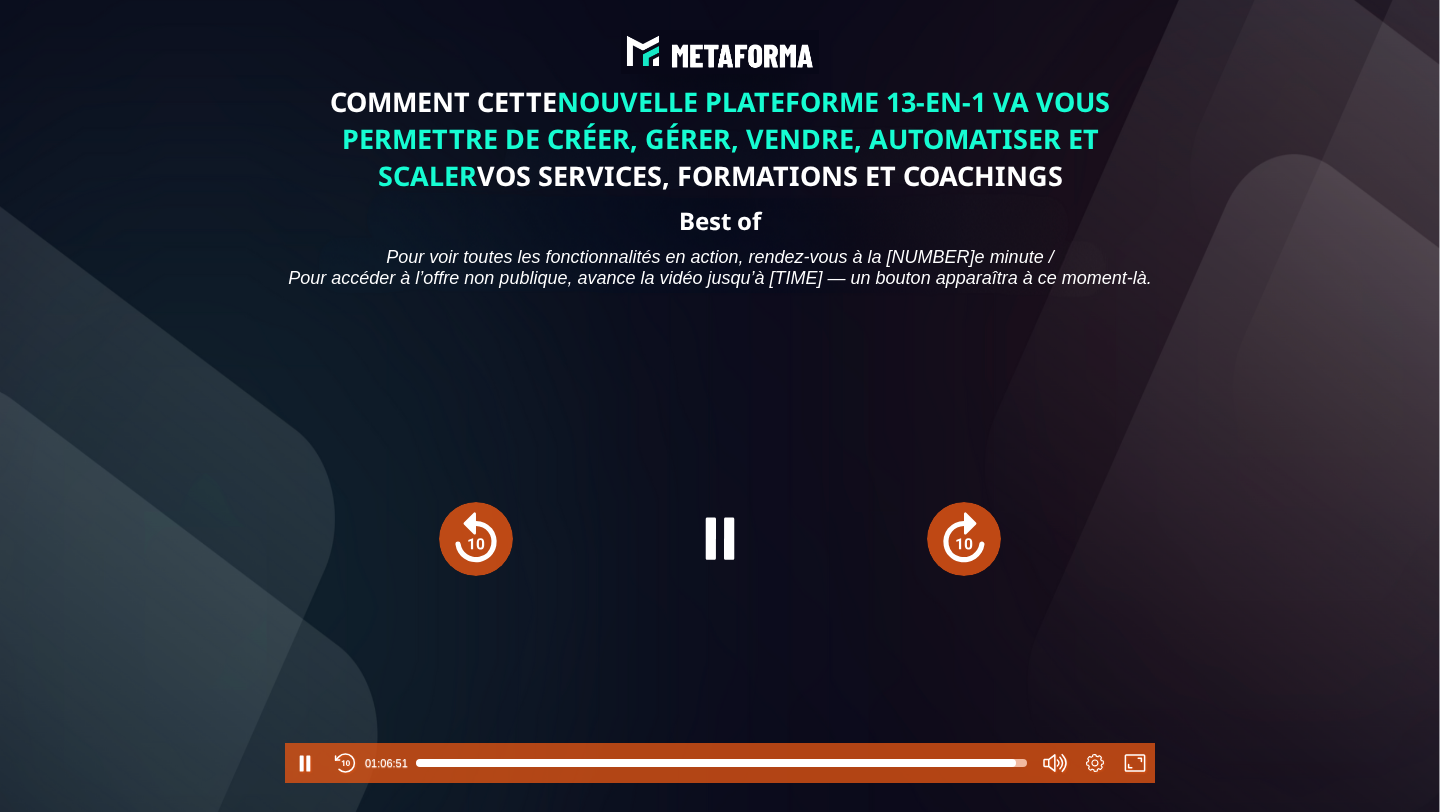 type on "******" 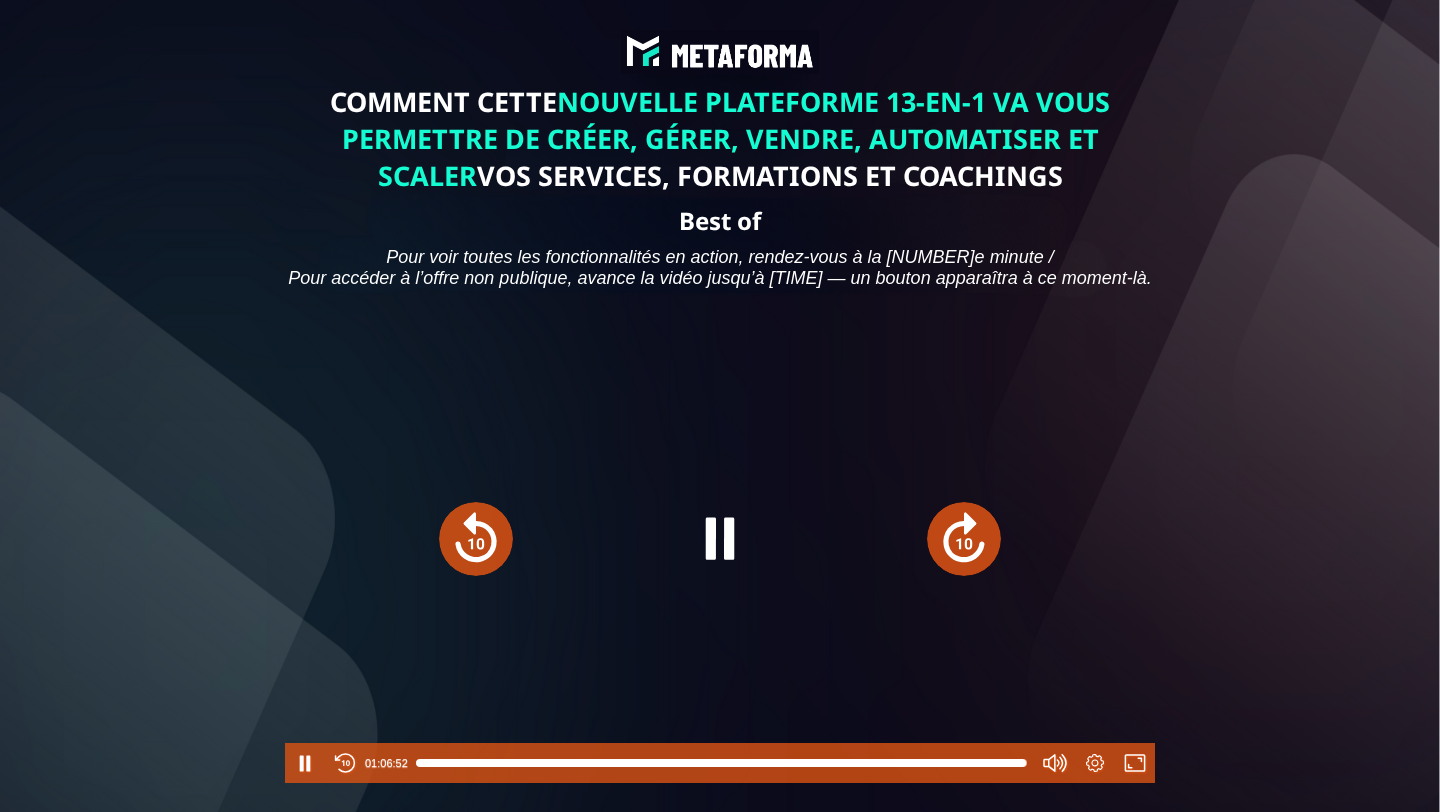 click at bounding box center [721, 763] 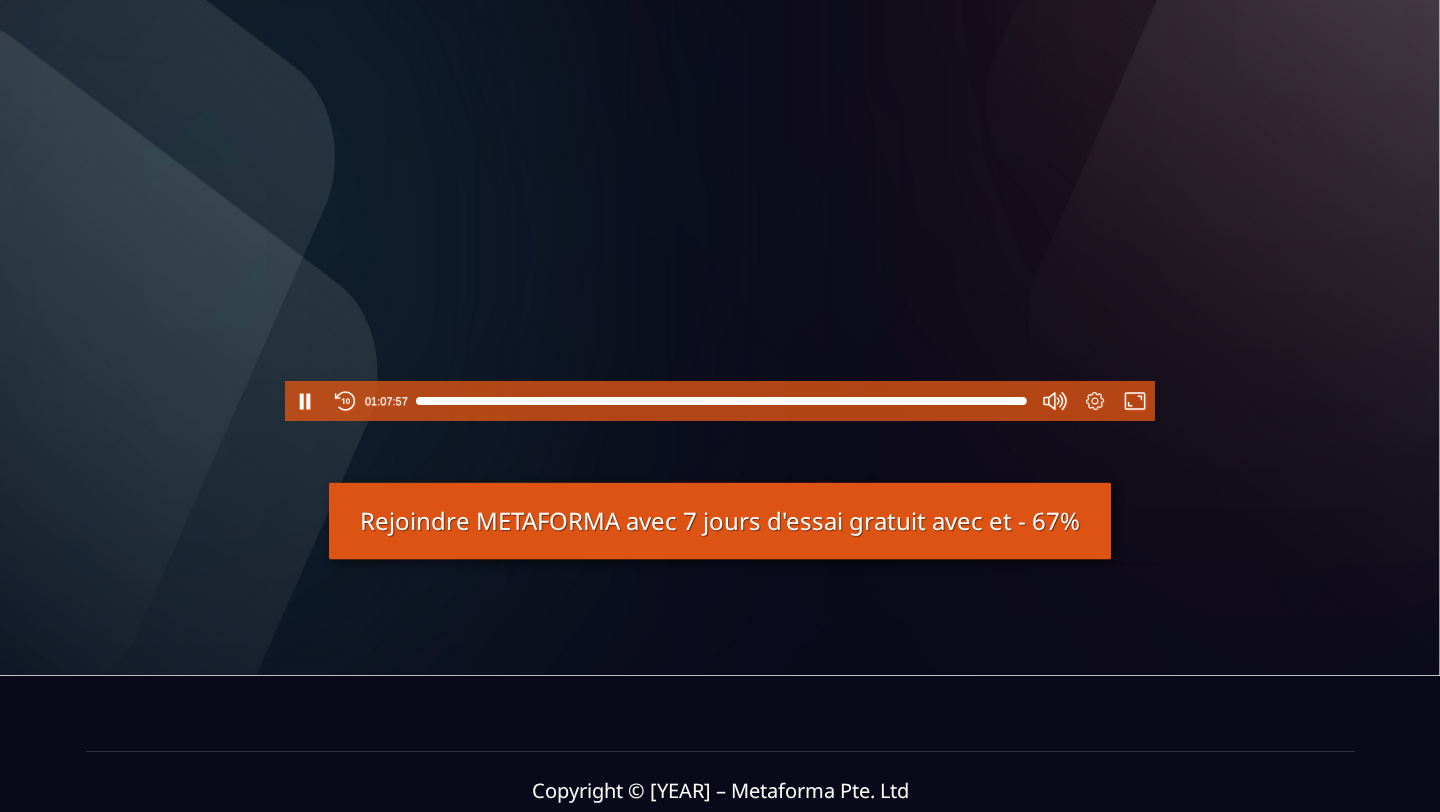 scroll, scrollTop: 439, scrollLeft: 0, axis: vertical 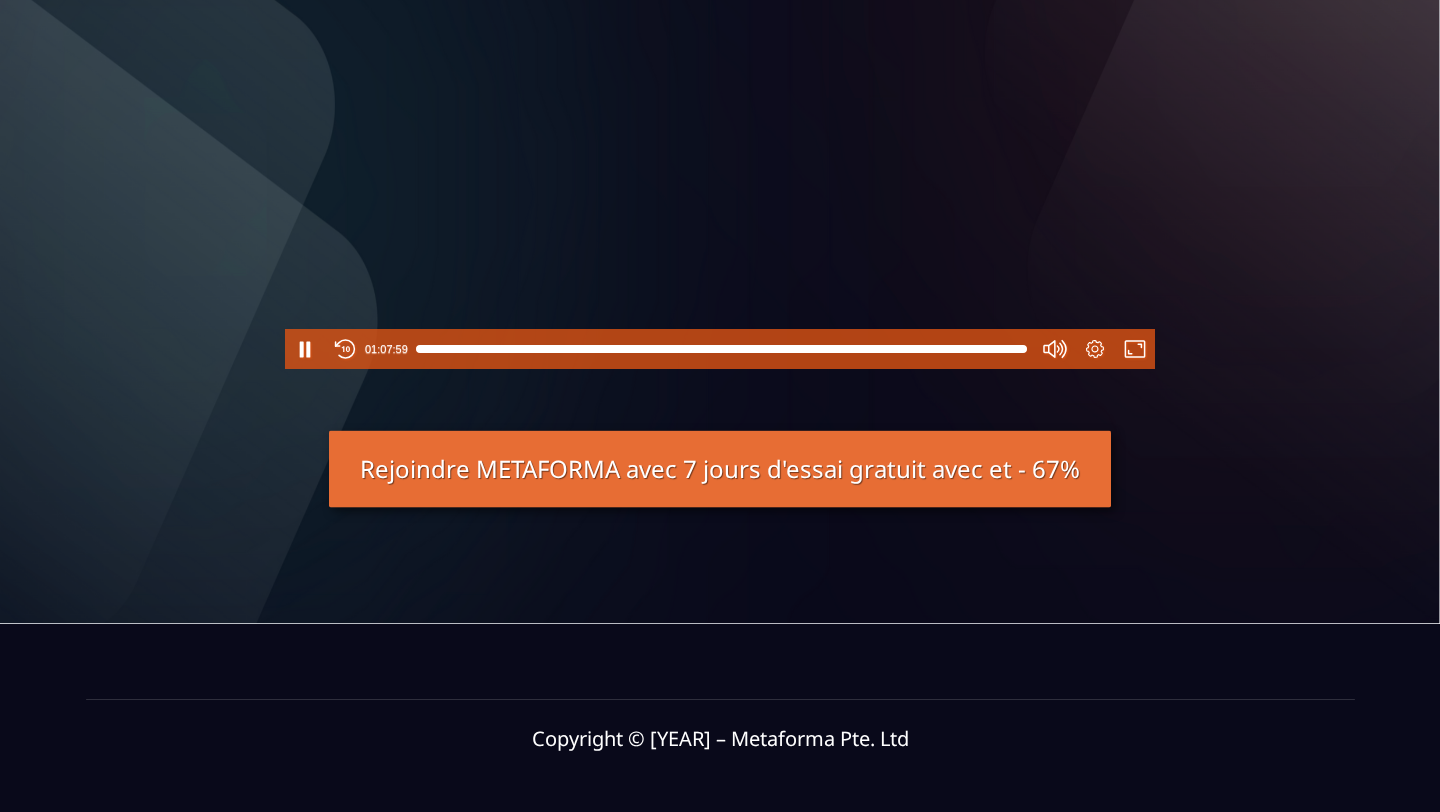 click on "Rejoindre METAFORMA avec 7 jours d'essai gratuit avec et - 67%" at bounding box center [720, 469] 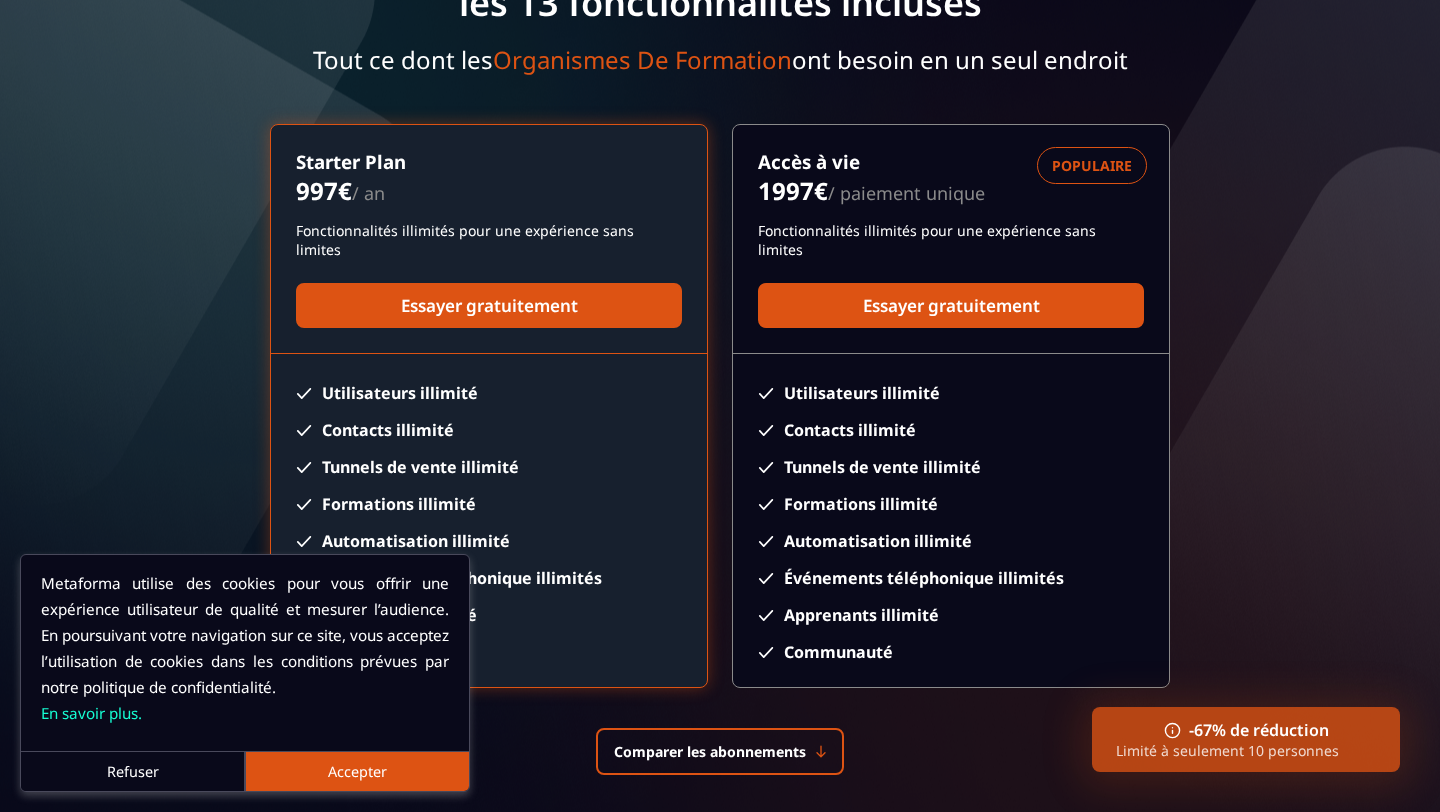 scroll, scrollTop: 224, scrollLeft: 0, axis: vertical 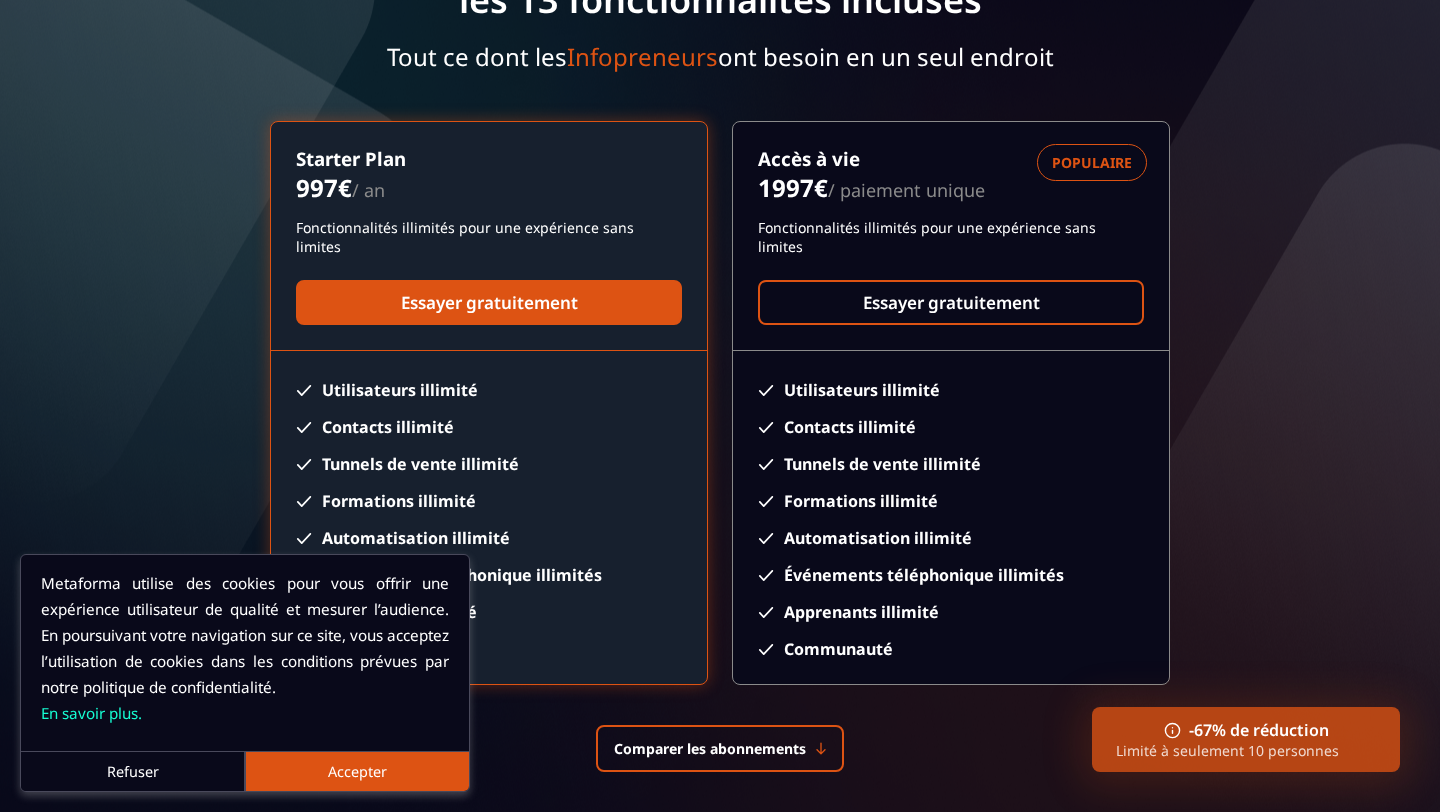click on "Essayer gratuitement" at bounding box center [951, 302] 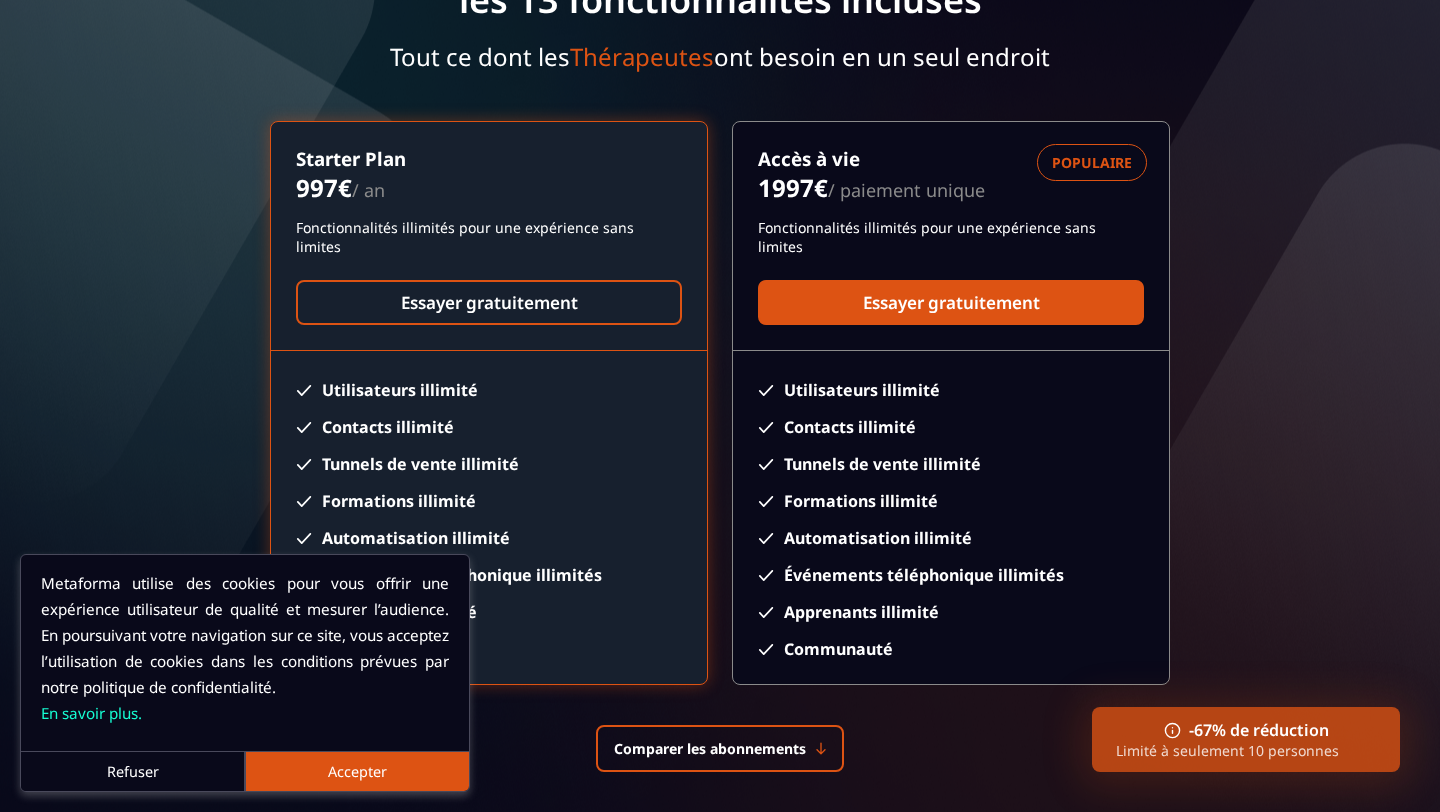 click on "Essayer gratuitement" at bounding box center (489, 302) 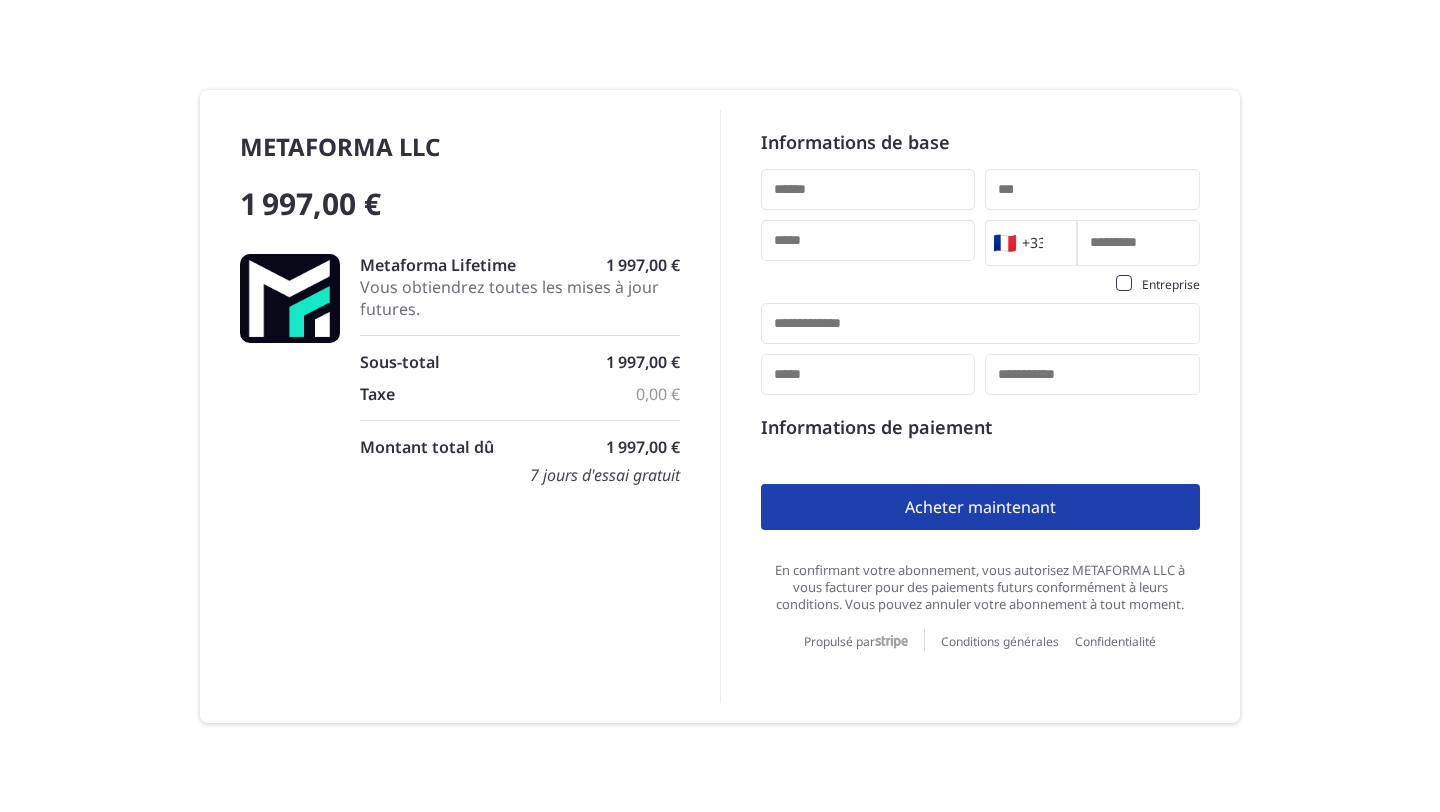 scroll, scrollTop: 0, scrollLeft: 0, axis: both 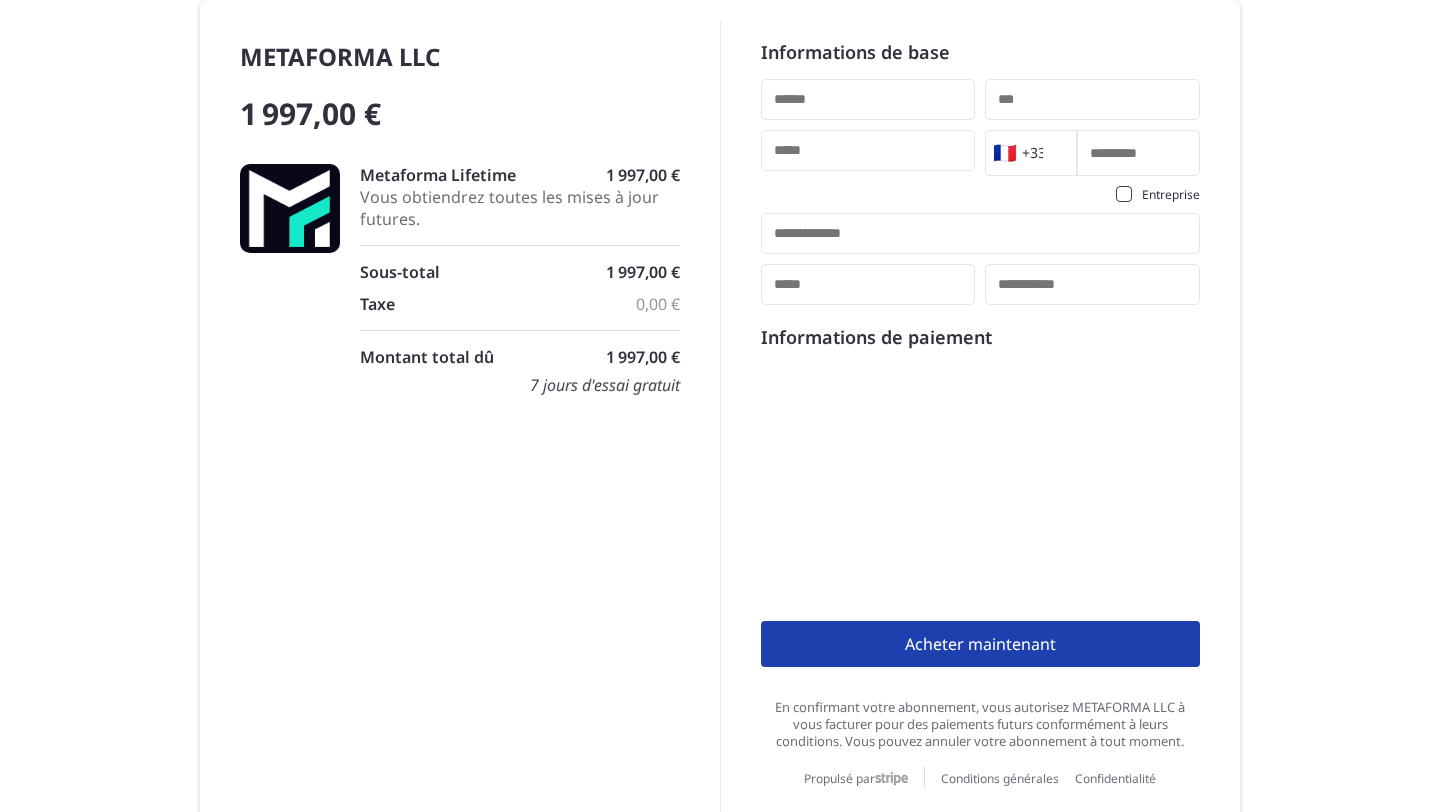 click on "METAFORMA LLC 1 997,00 € Metaforma Lifetime 1 997,00 € Vous obtiendrez toutes les mises à jour futures. Sous-total 1 997,00 € Taxe 0,00 € Montant total dû 1 997,00 € 7 jours d'essai gratuit" at bounding box center (470, 430) 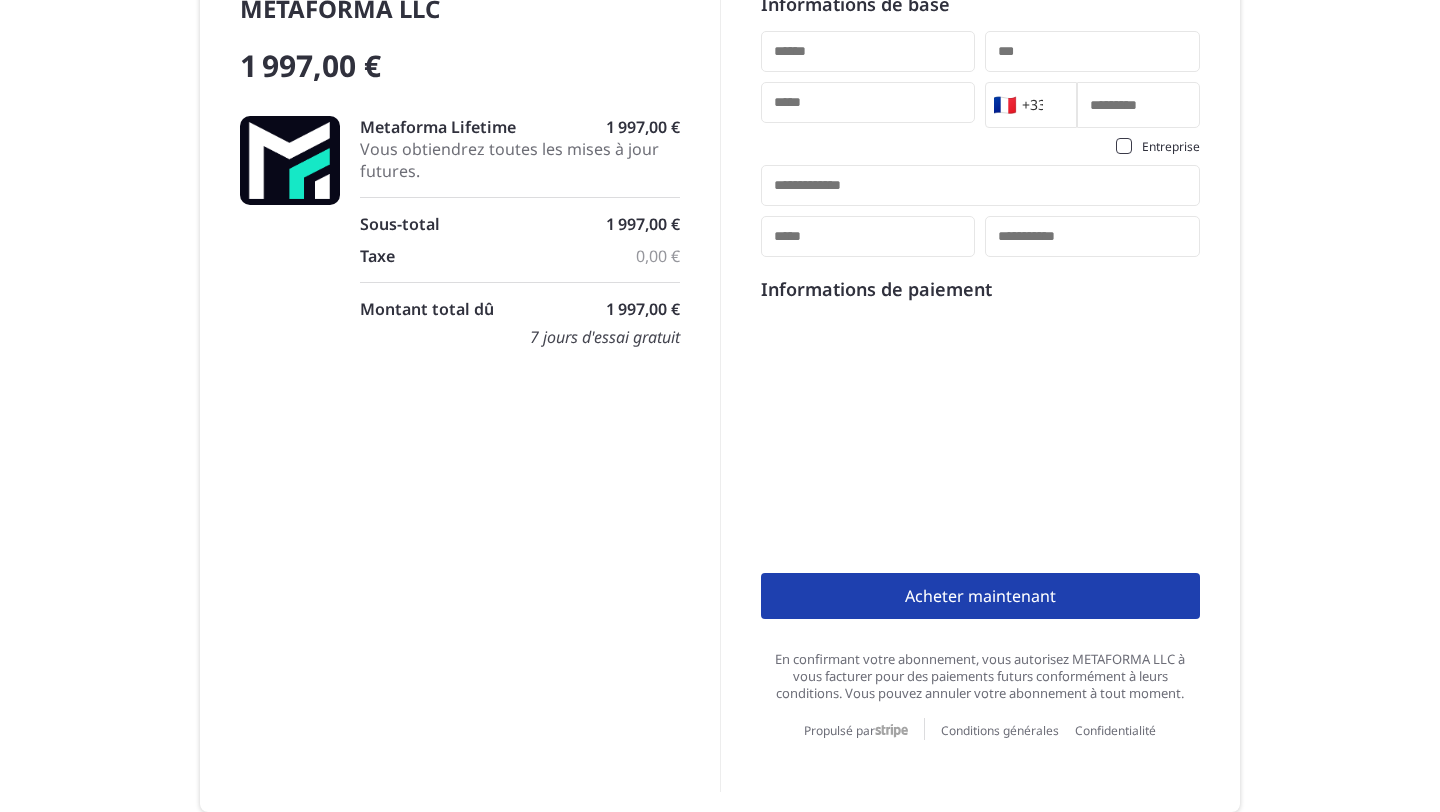 scroll, scrollTop: 0, scrollLeft: 0, axis: both 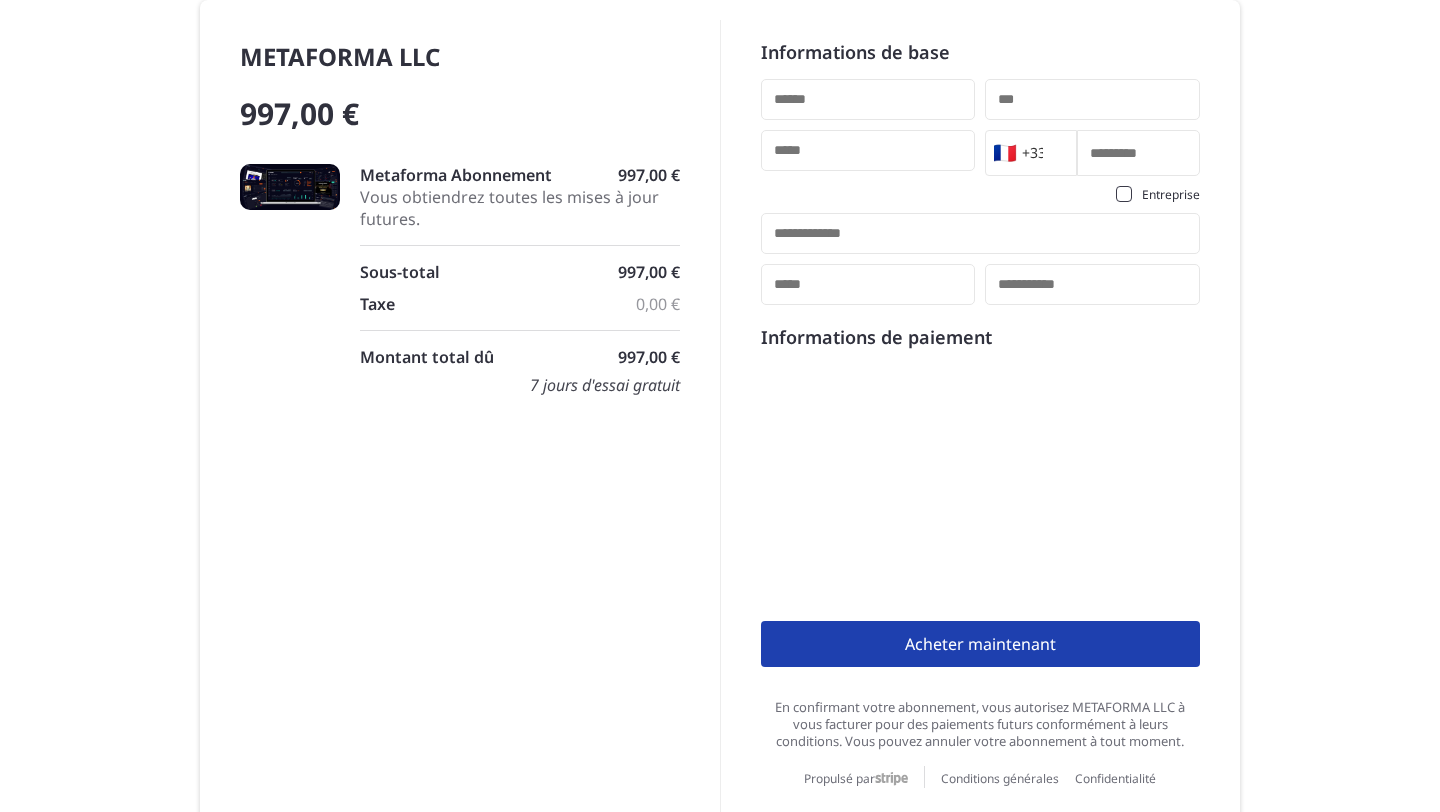 click on "METAFORMA LLC 997,00 € Metaforma Abonnement 997,00 € Vous obtiendrez toutes les mises à jour futures. Sous-total 997,00 € Taxe 0,00 € Montant total dû 997,00 € 7 jours d'essai gratuit" at bounding box center (470, 430) 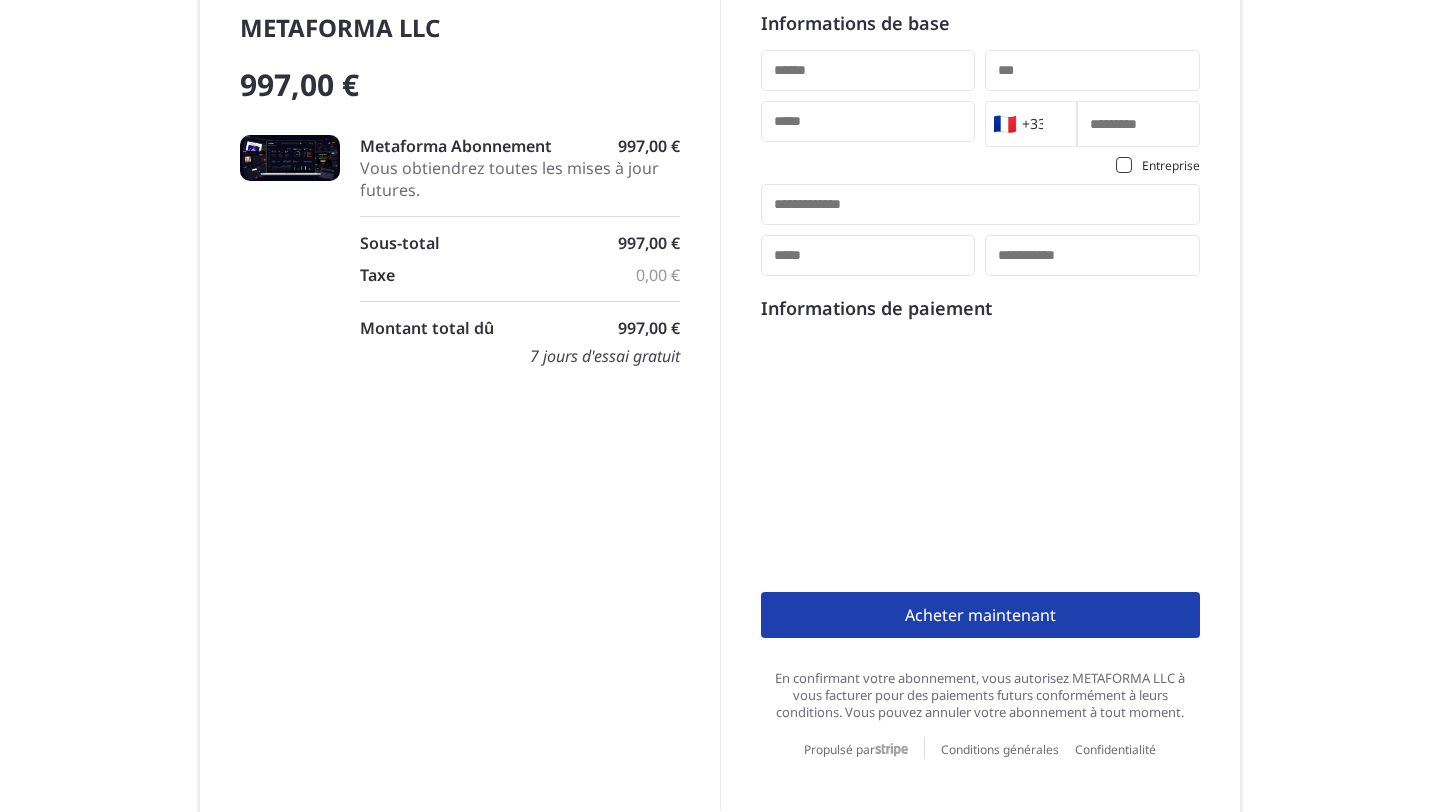 scroll, scrollTop: 59, scrollLeft: 0, axis: vertical 